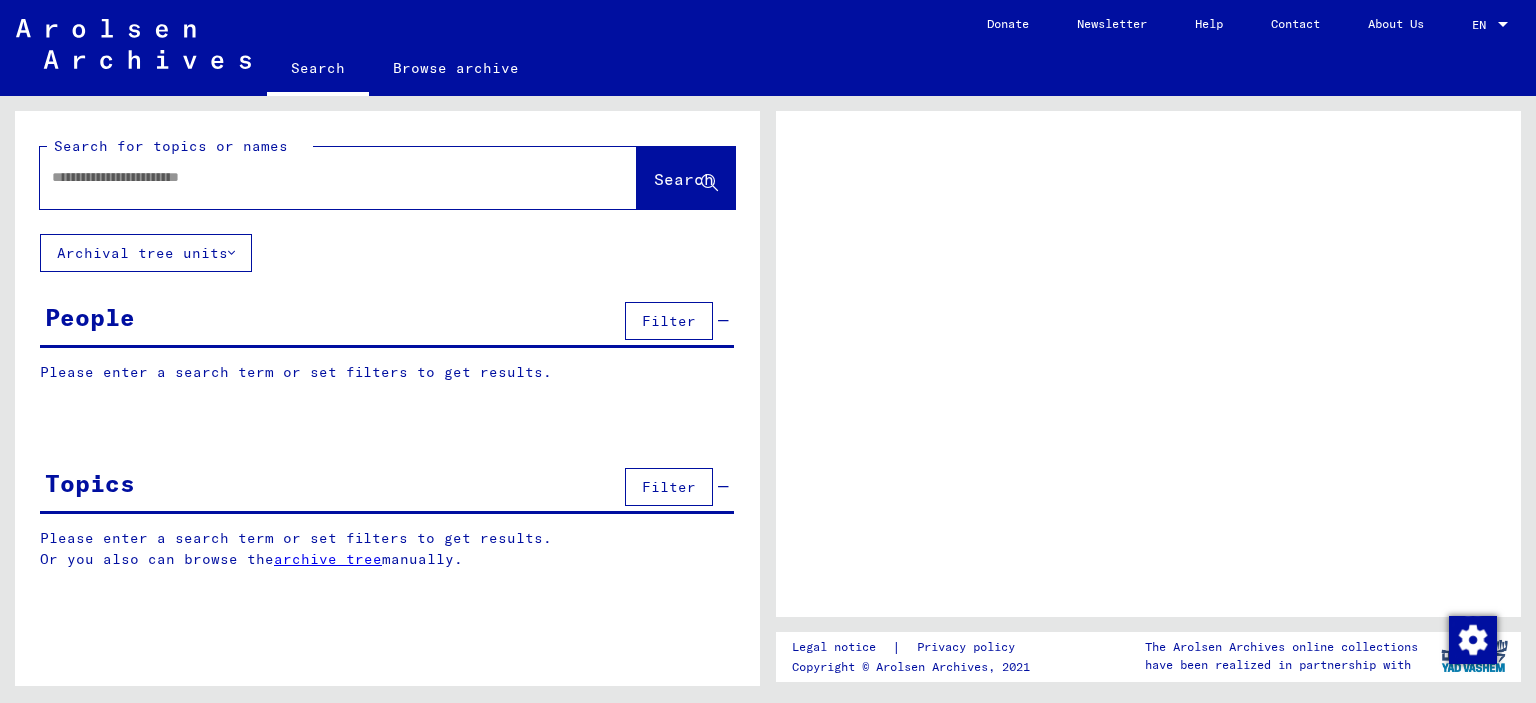scroll, scrollTop: 0, scrollLeft: 0, axis: both 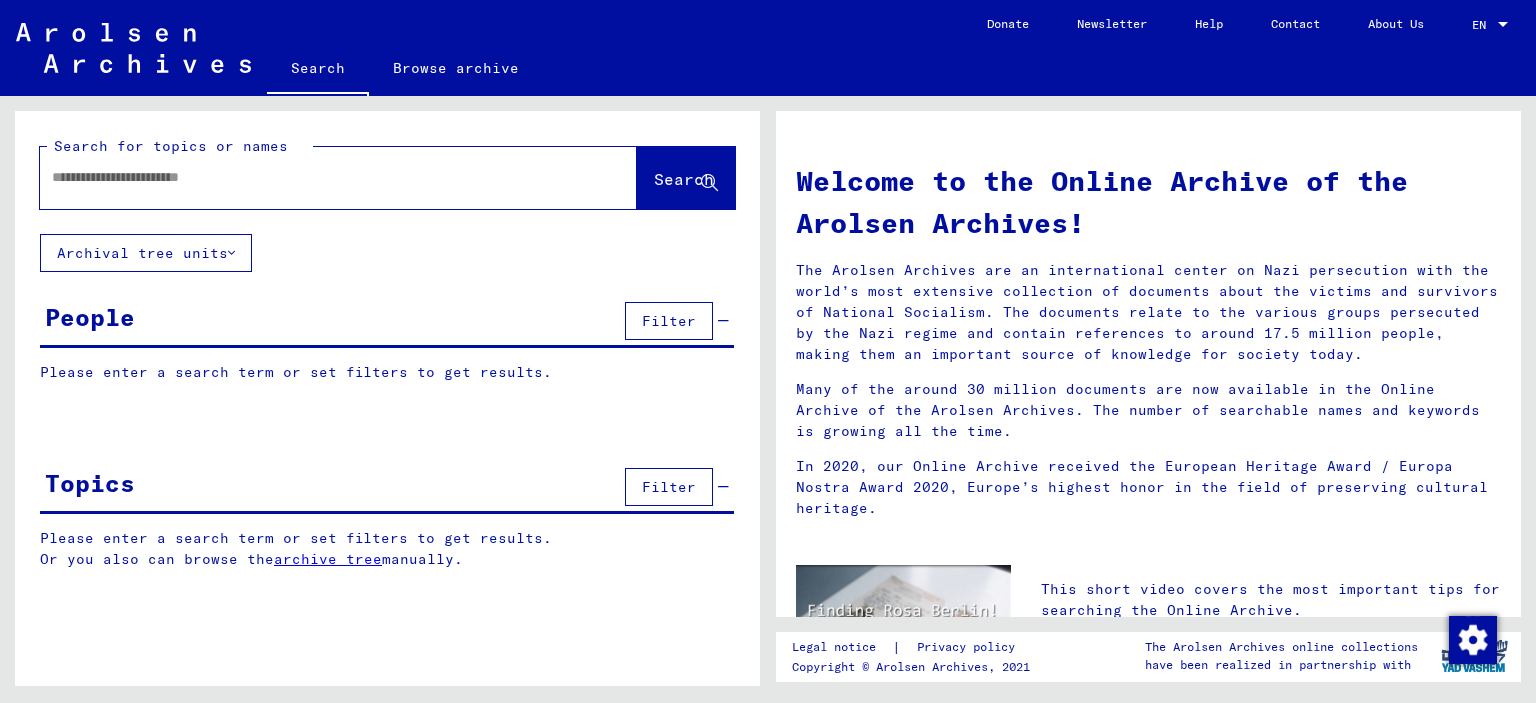 click at bounding box center [314, 177] 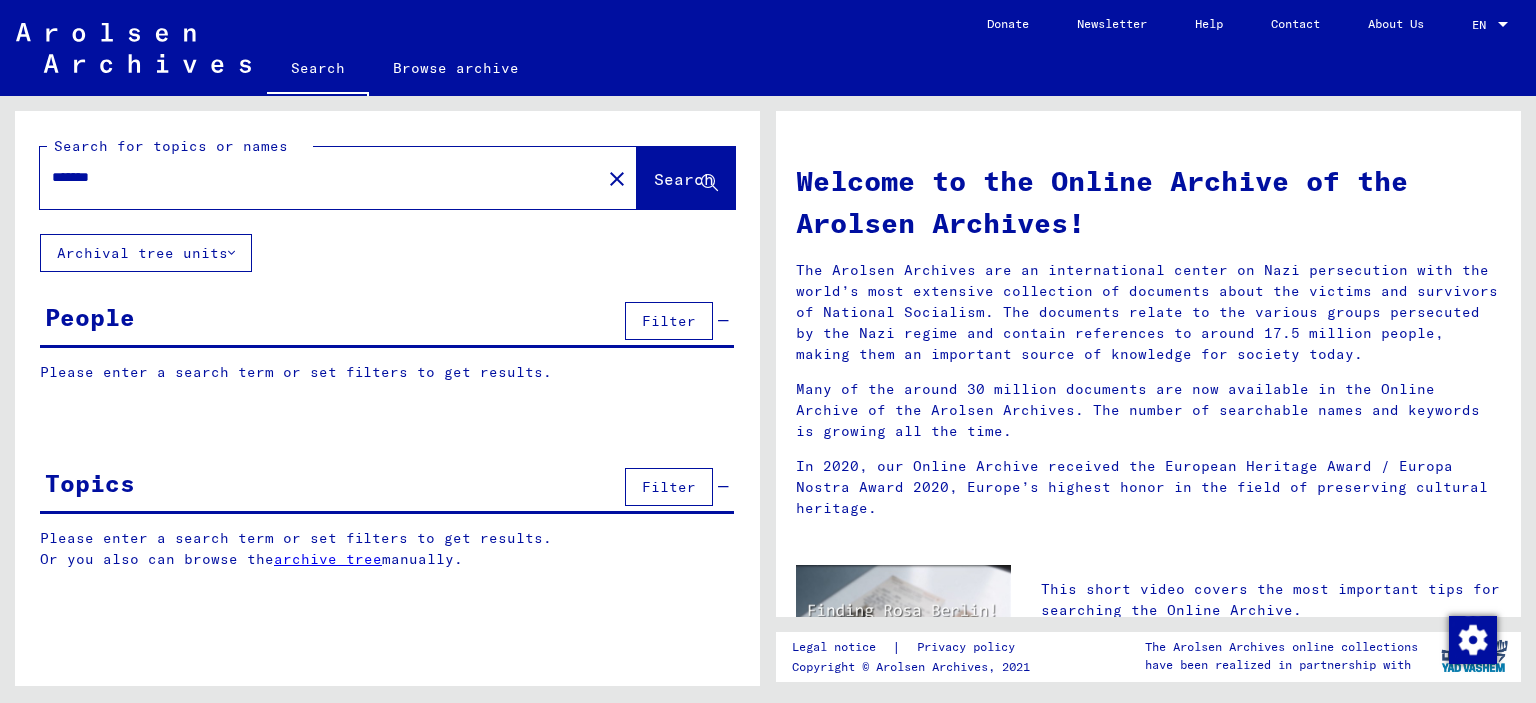 type on "*******" 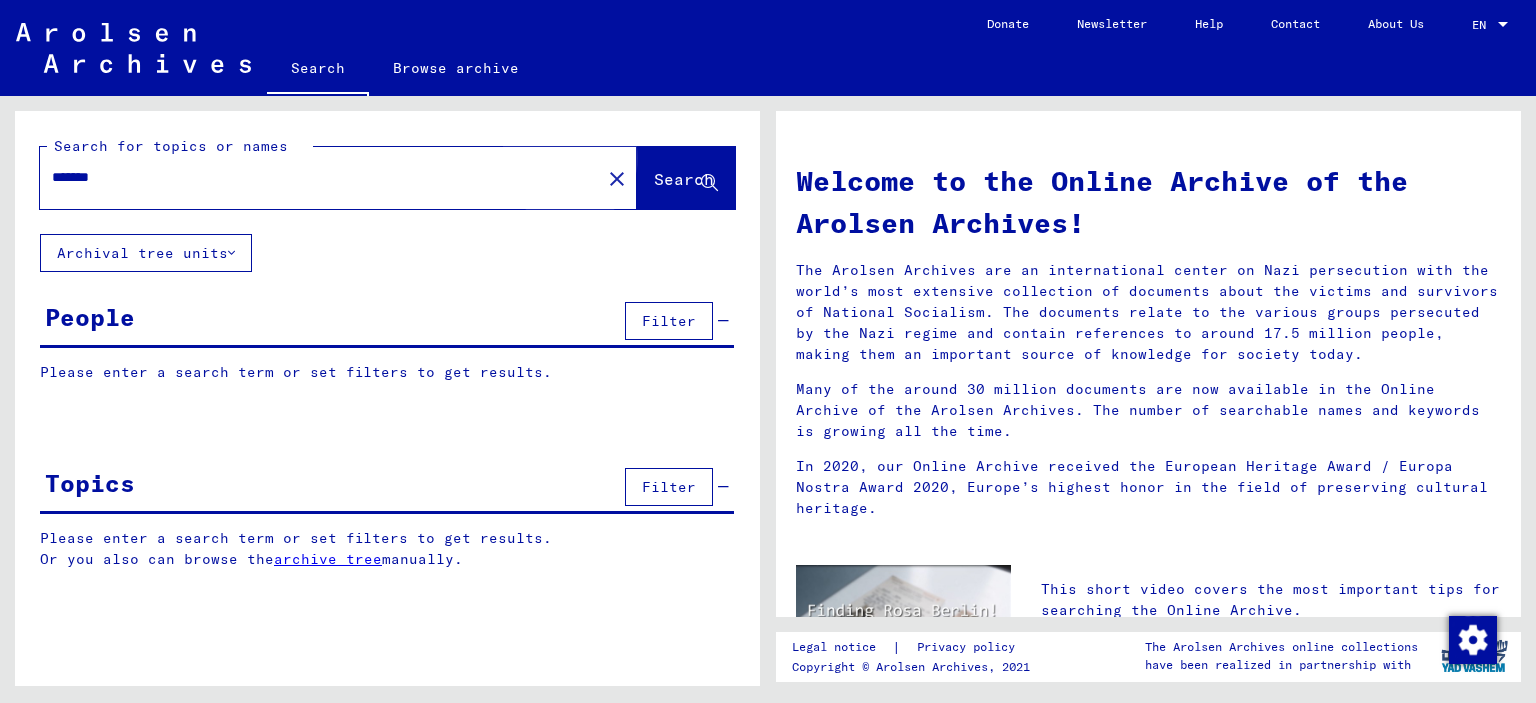 click on "Search" 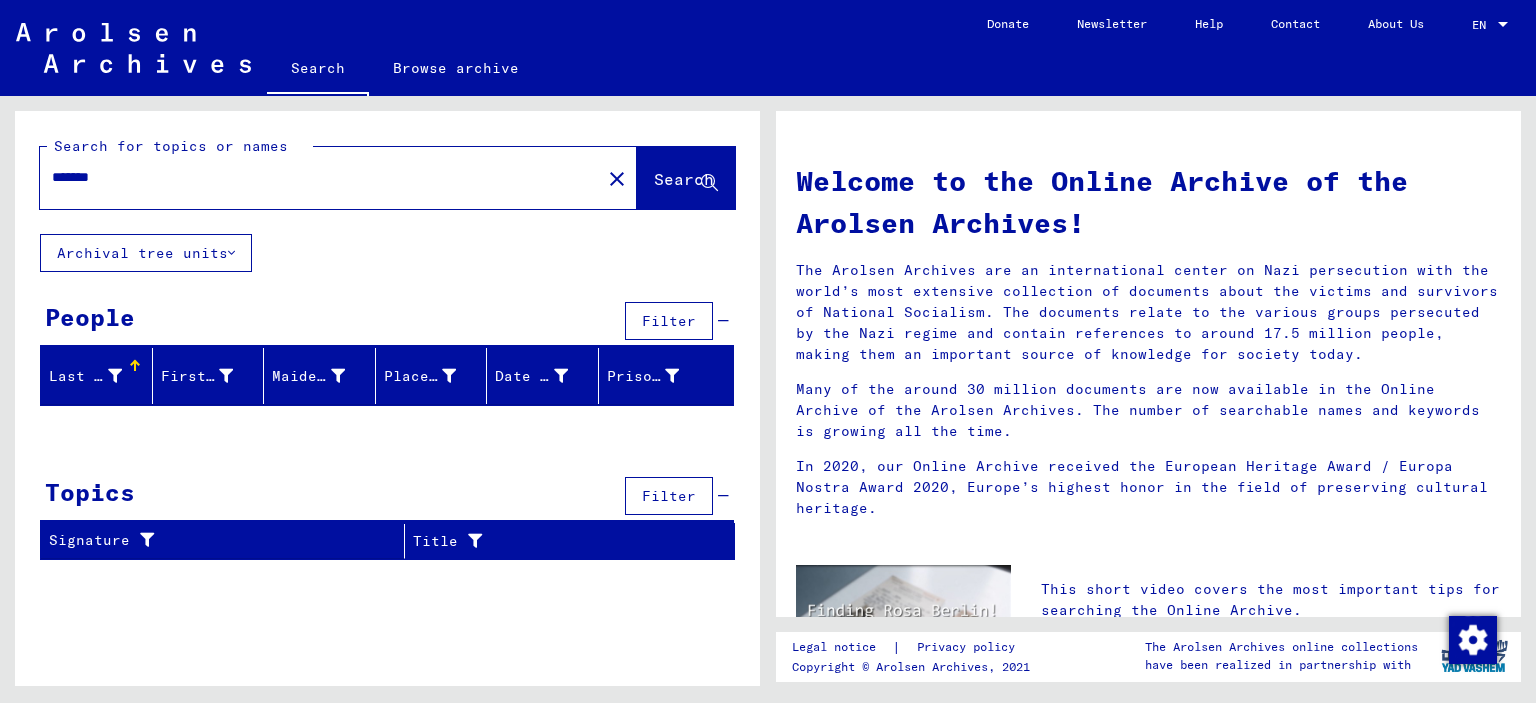 drag, startPoint x: 120, startPoint y: 173, endPoint x: 0, endPoint y: 163, distance: 120.41595 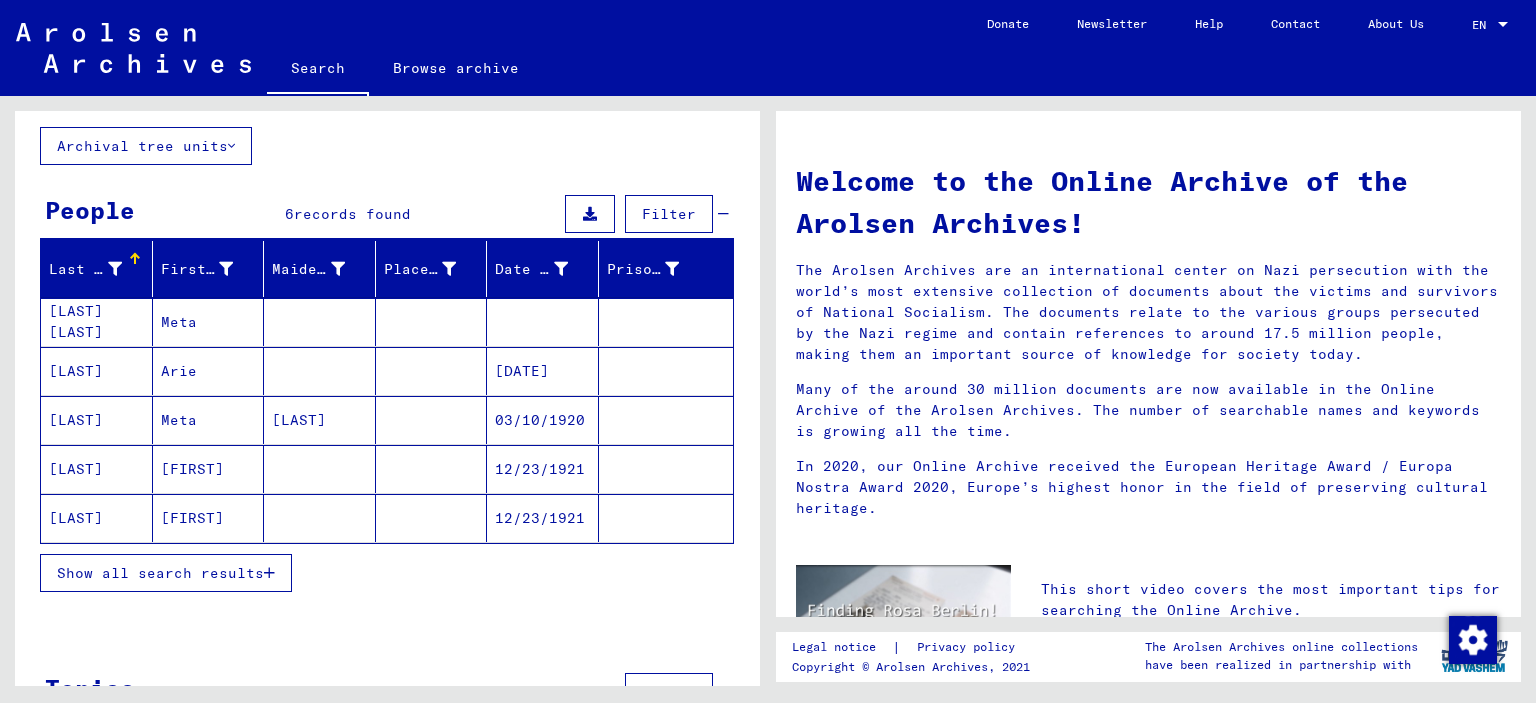 scroll, scrollTop: 172, scrollLeft: 0, axis: vertical 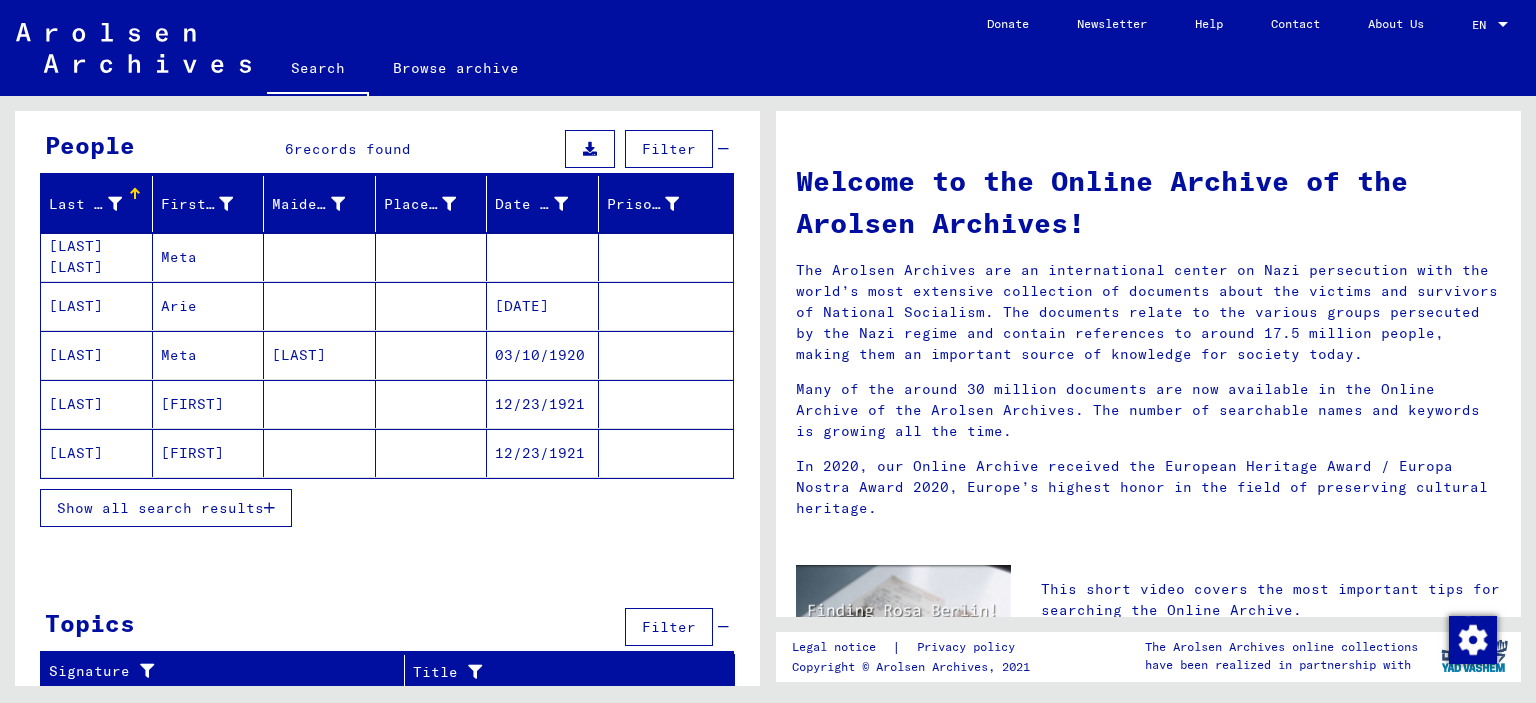 click on "Show all search results" at bounding box center (160, 508) 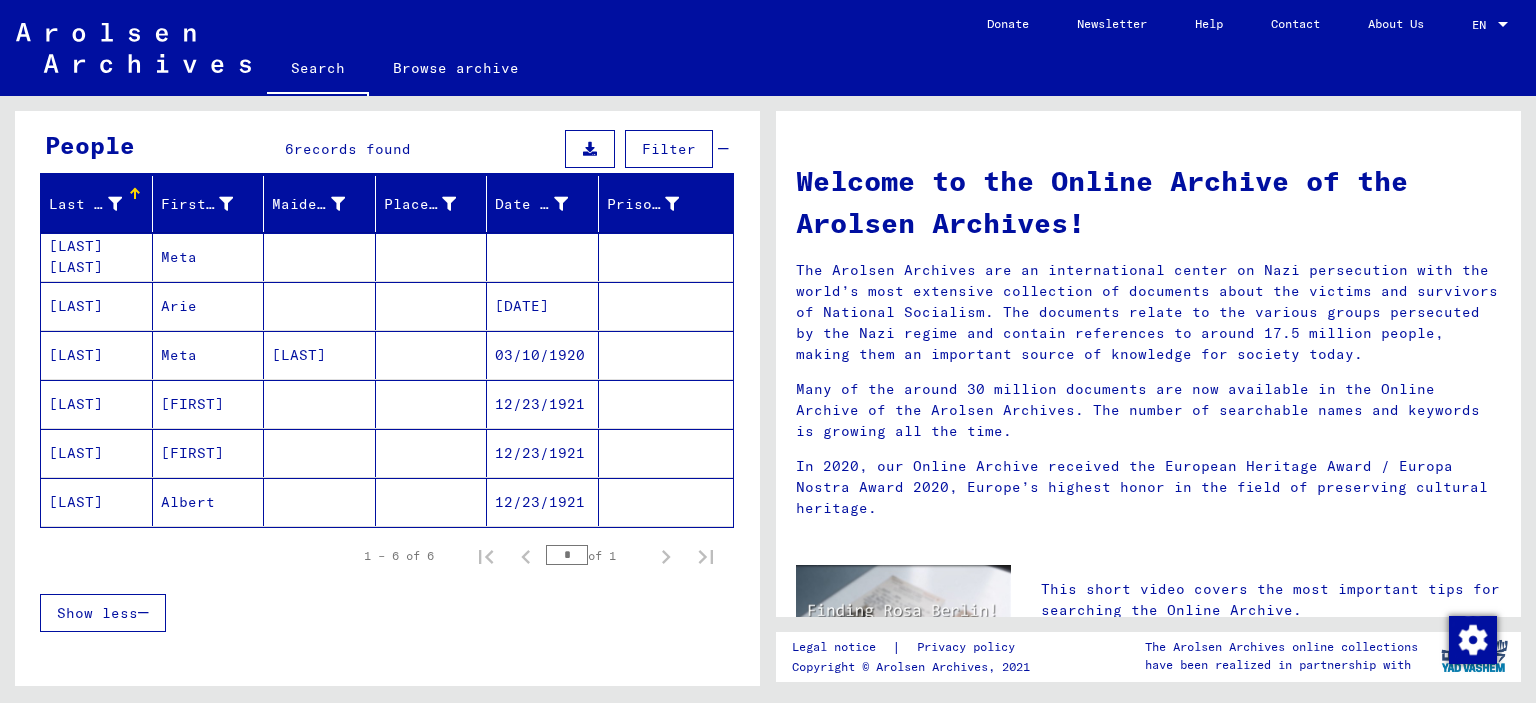 scroll, scrollTop: 0, scrollLeft: 0, axis: both 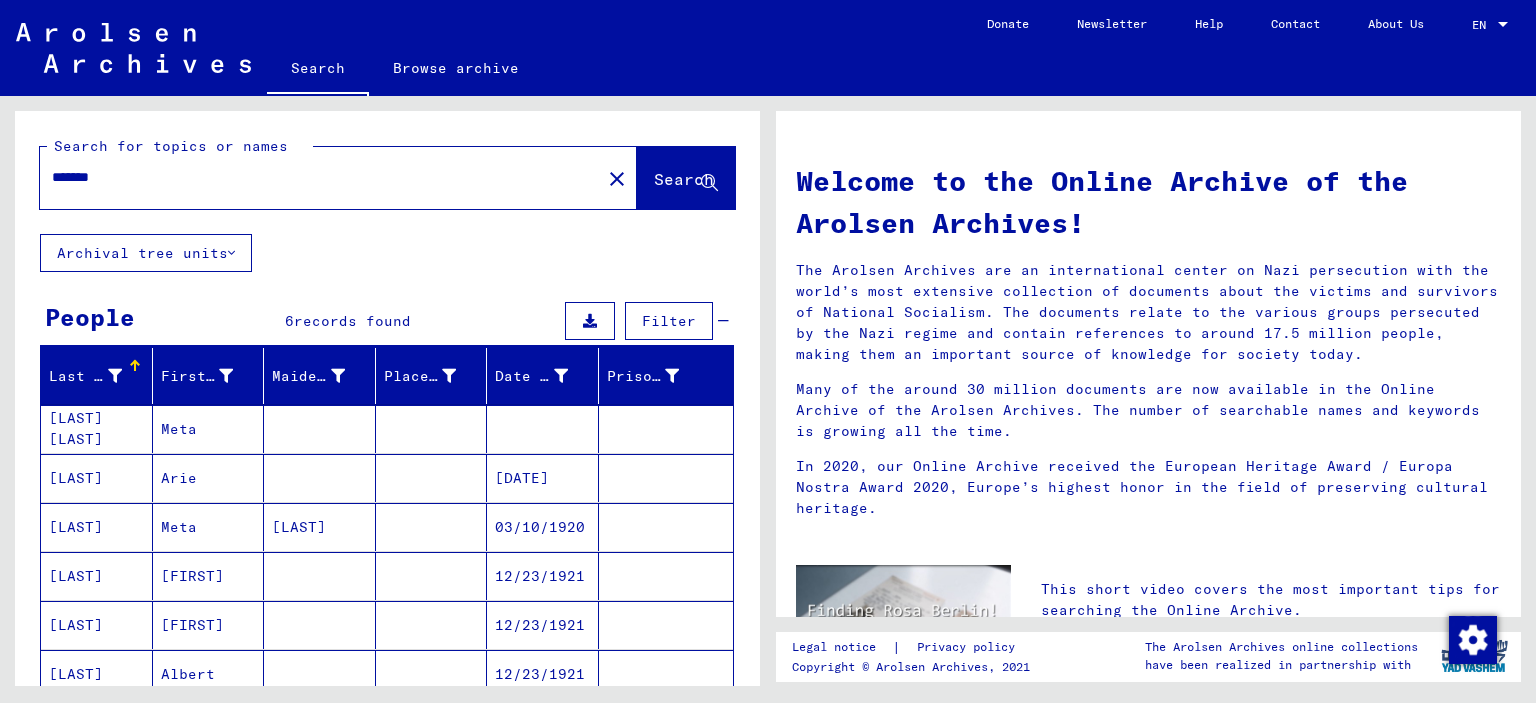 drag, startPoint x: 126, startPoint y: 175, endPoint x: 42, endPoint y: 175, distance: 84 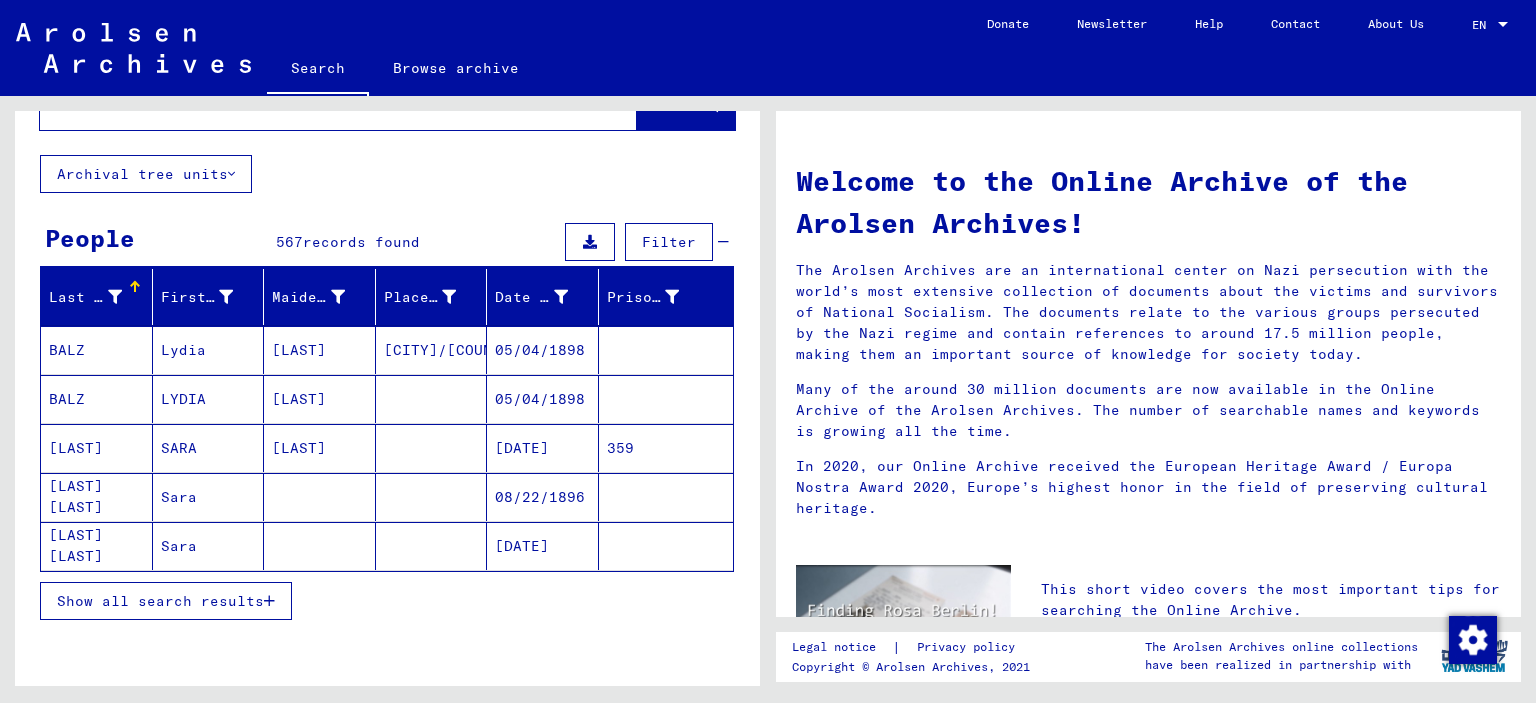 scroll, scrollTop: 80, scrollLeft: 0, axis: vertical 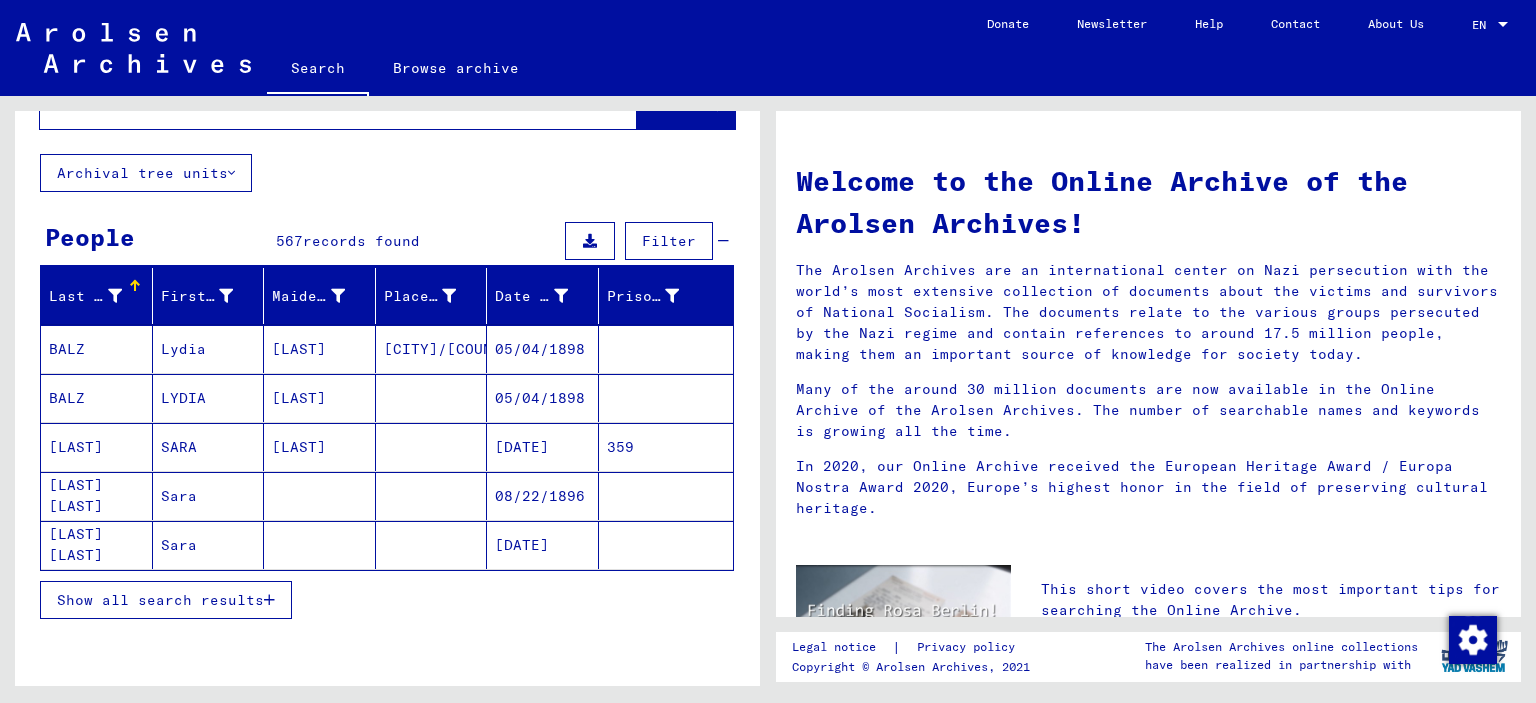 click on "Show all search results" at bounding box center (166, 600) 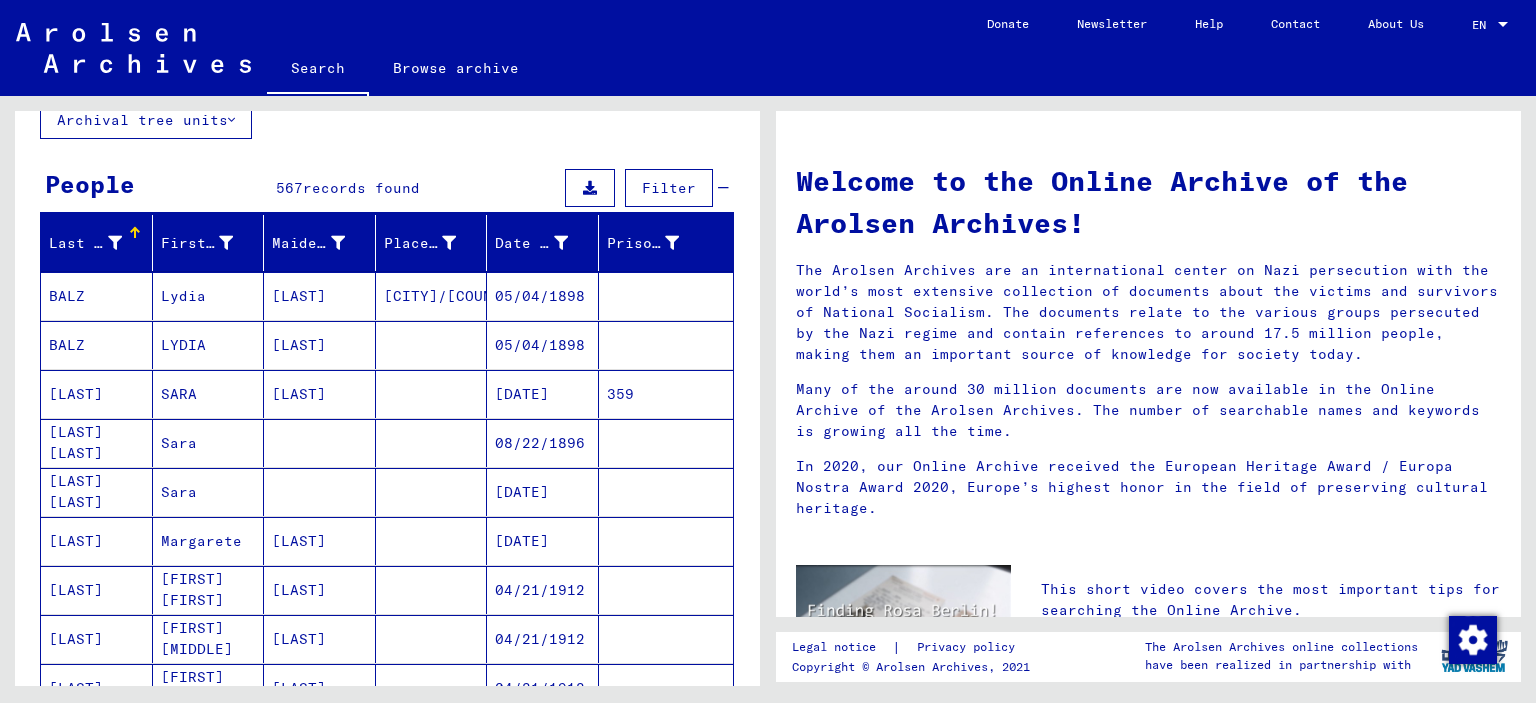 scroll, scrollTop: 0, scrollLeft: 0, axis: both 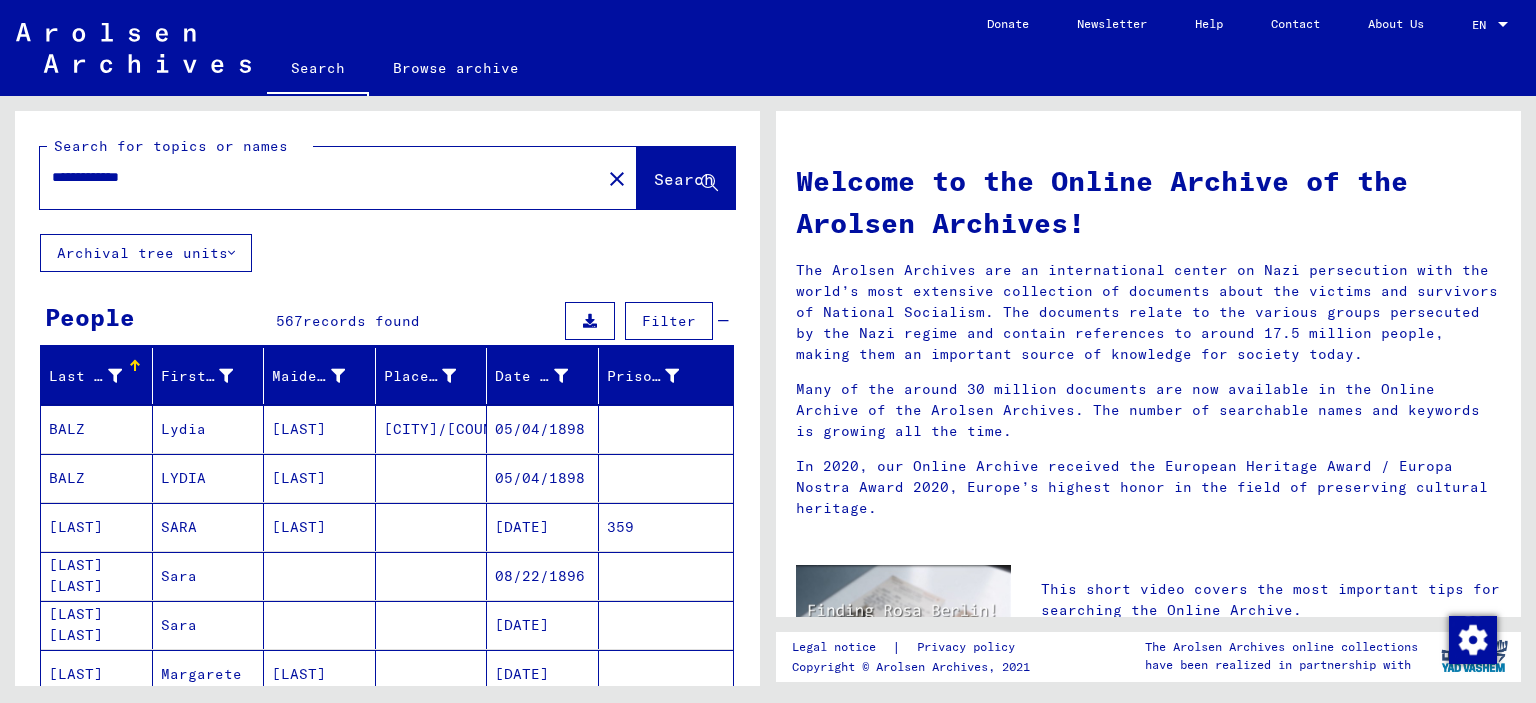 click on "**********" at bounding box center (314, 177) 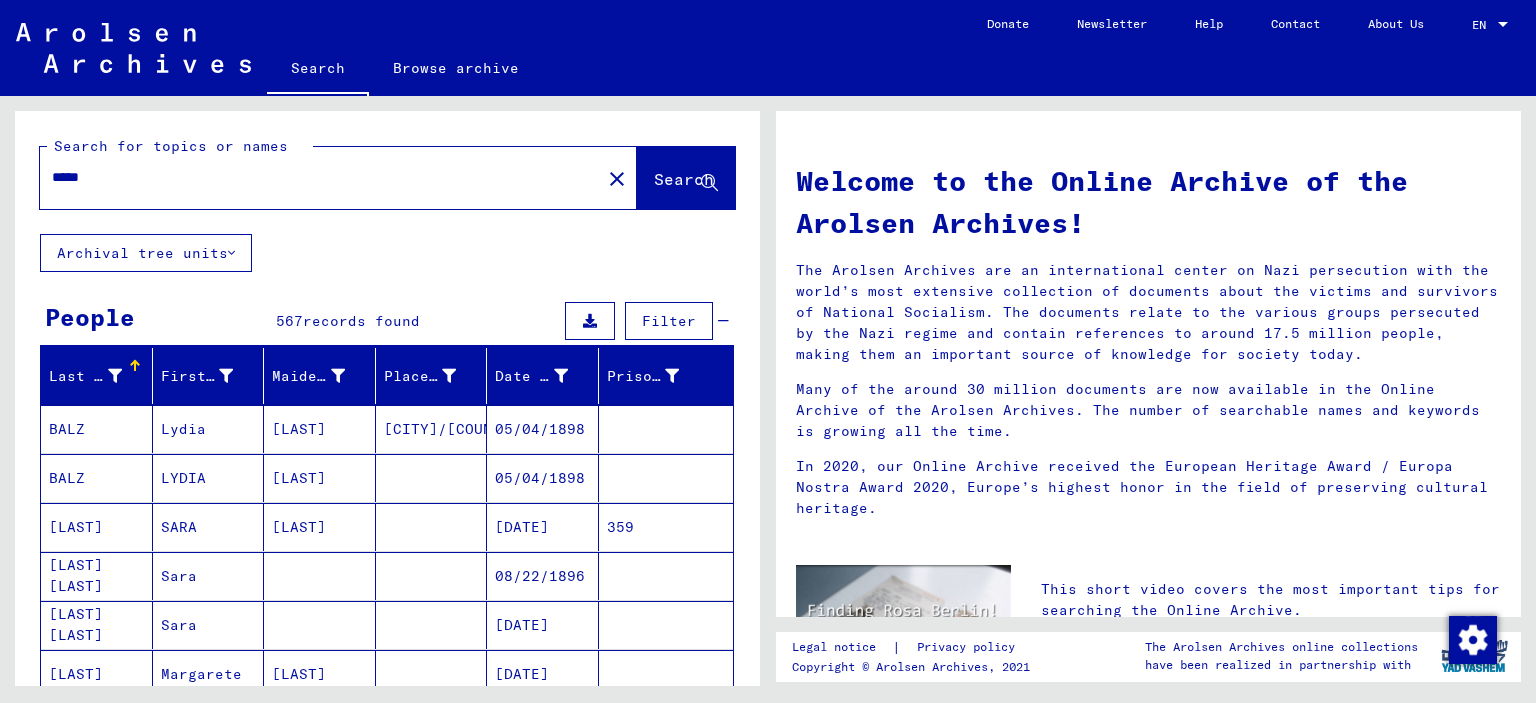 type on "*****" 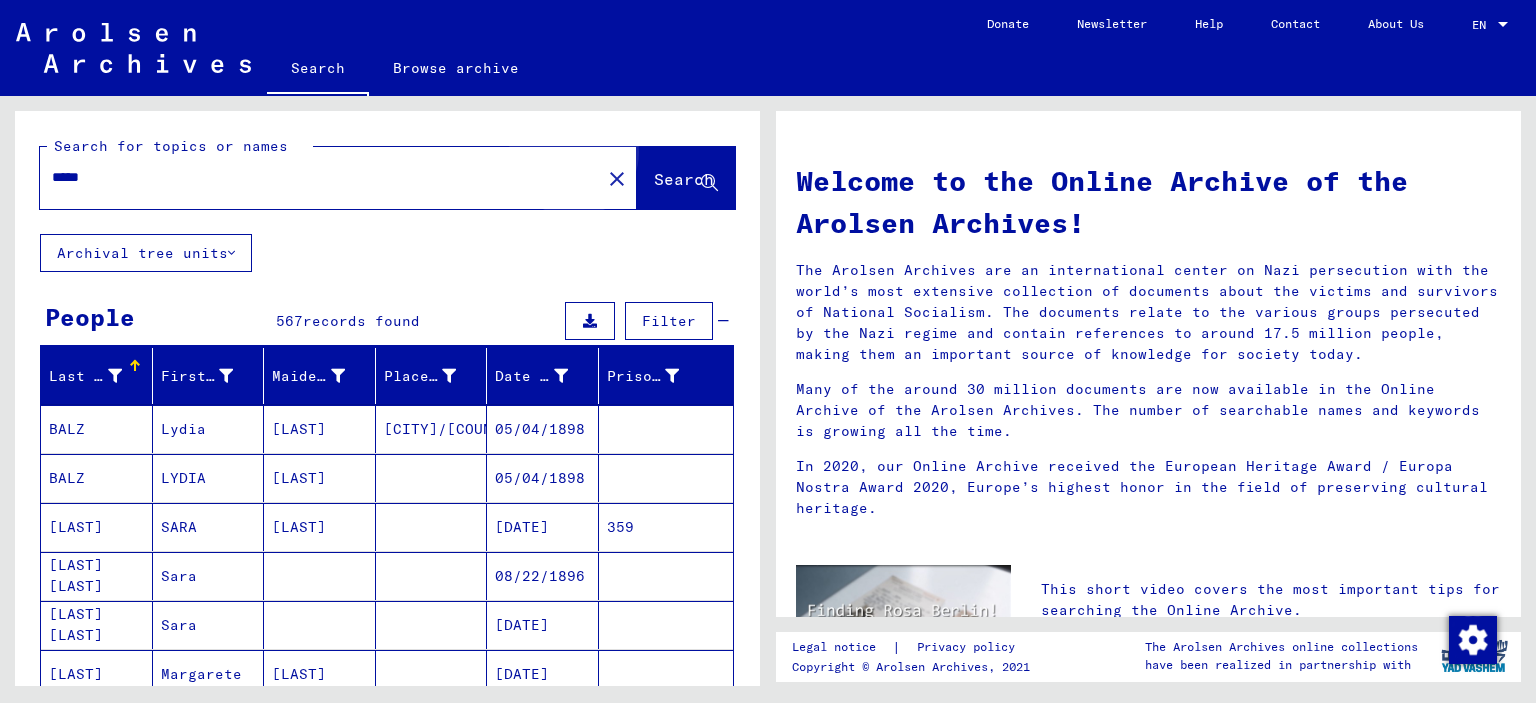 click on "Search" 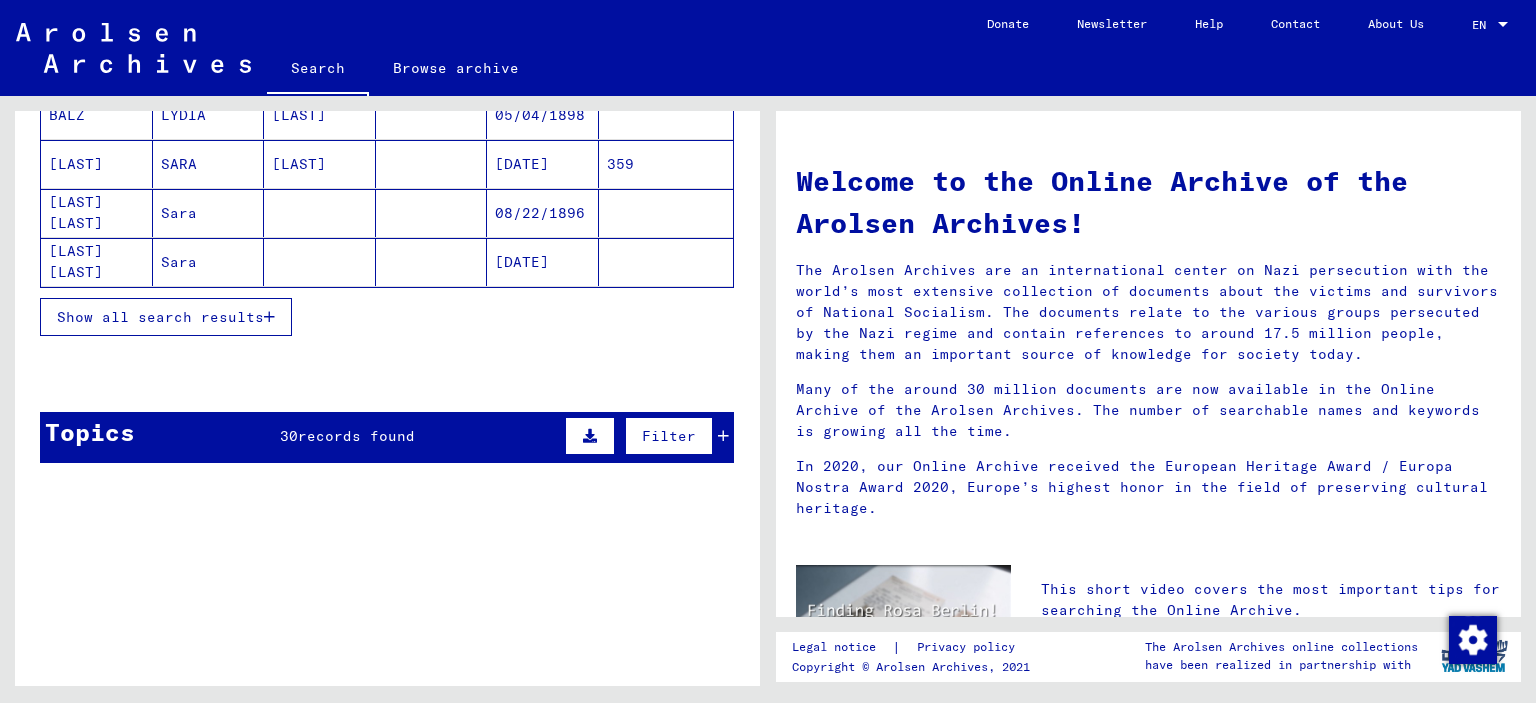 scroll, scrollTop: 371, scrollLeft: 0, axis: vertical 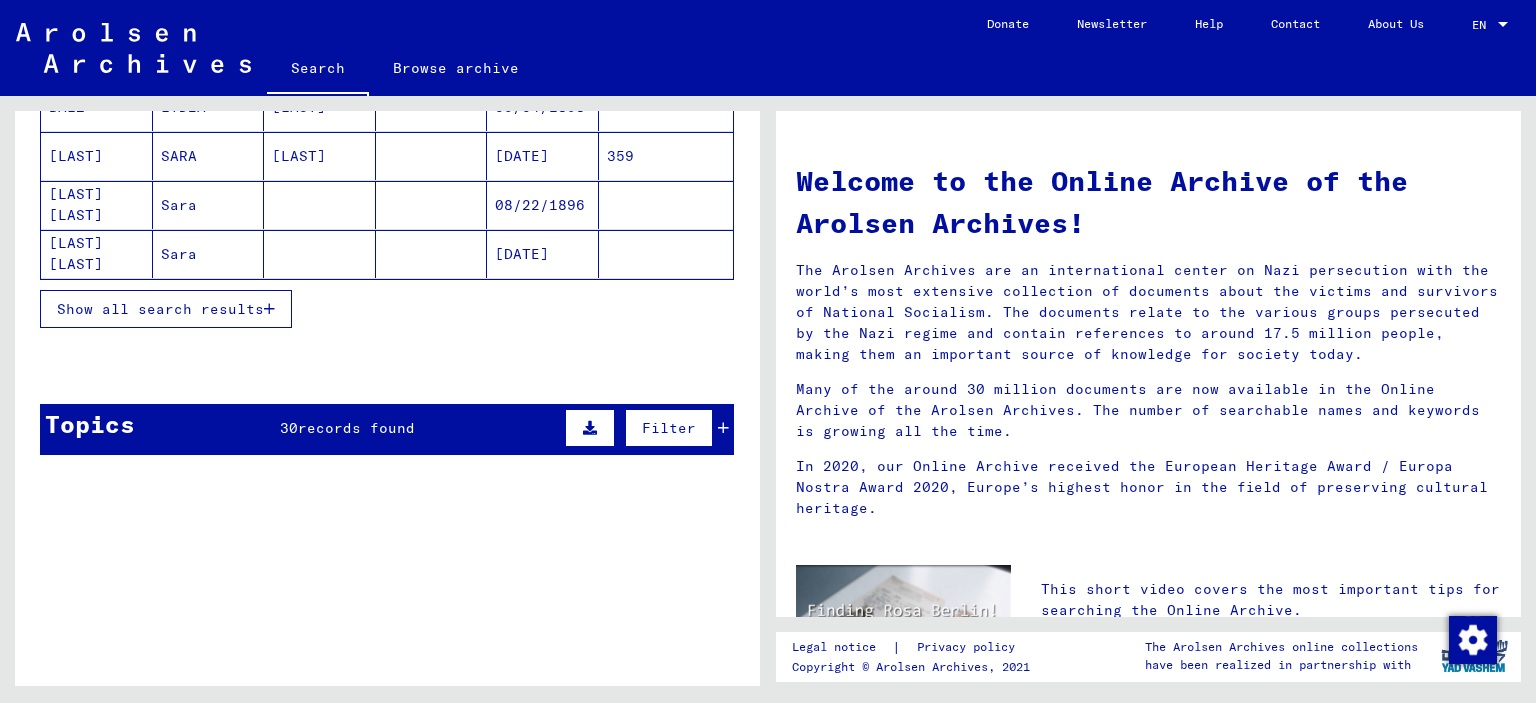 click on "Show all search results" at bounding box center [160, 309] 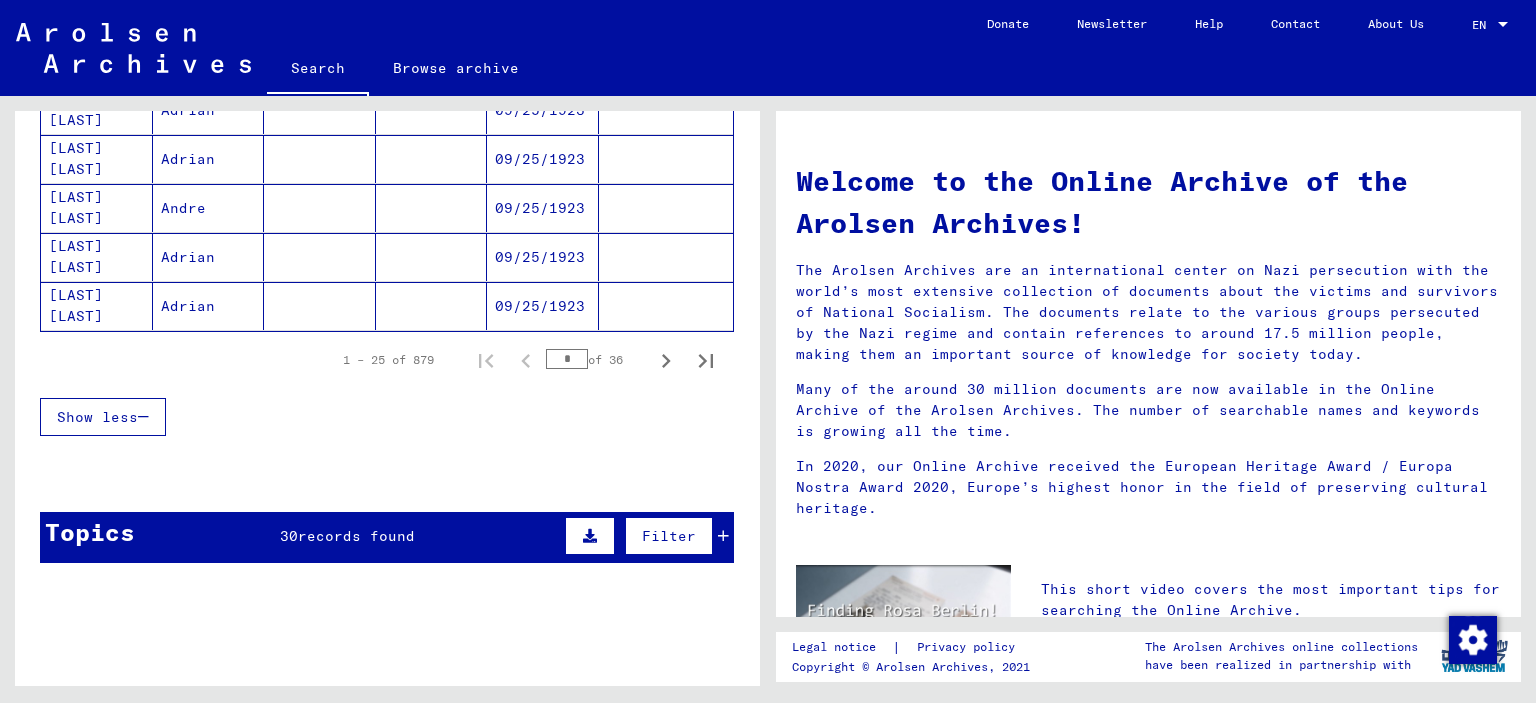 scroll, scrollTop: 1300, scrollLeft: 0, axis: vertical 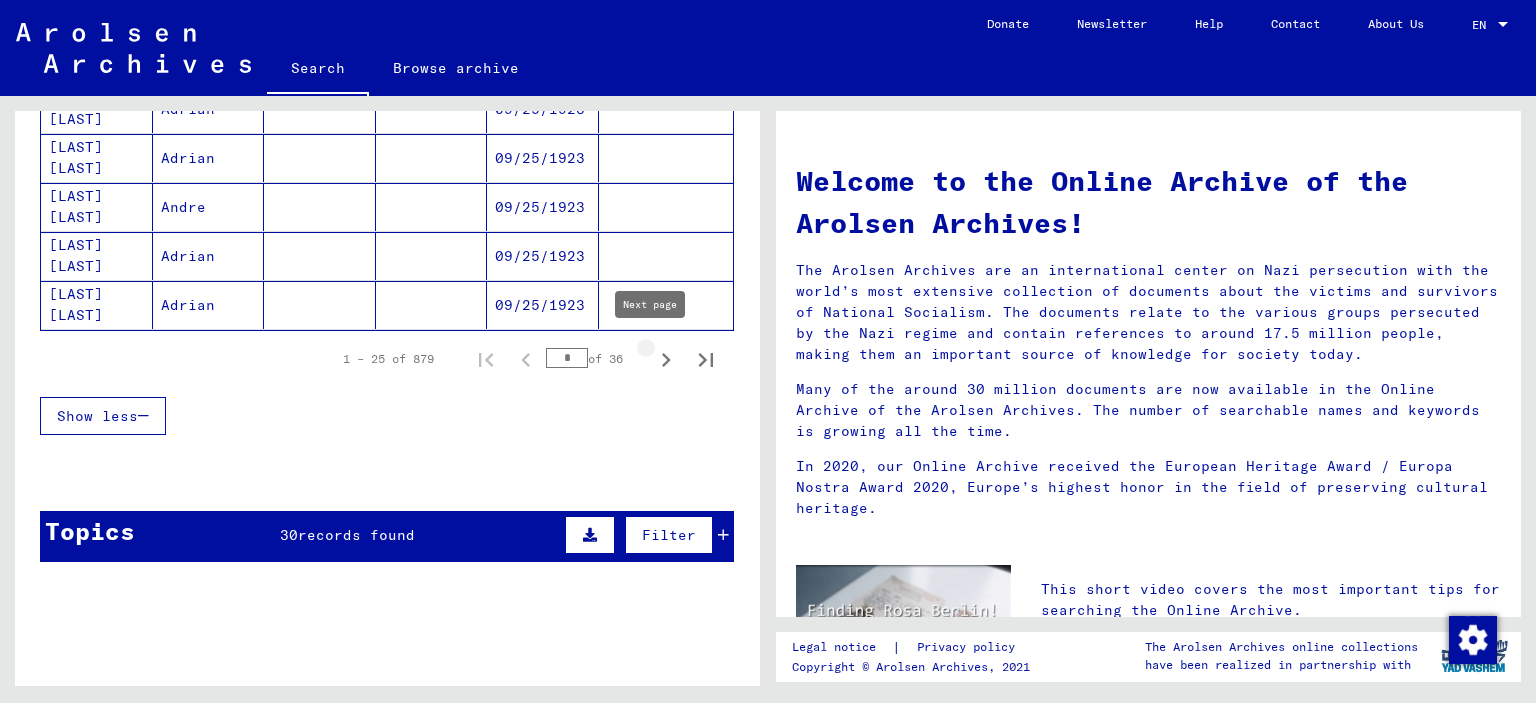 click 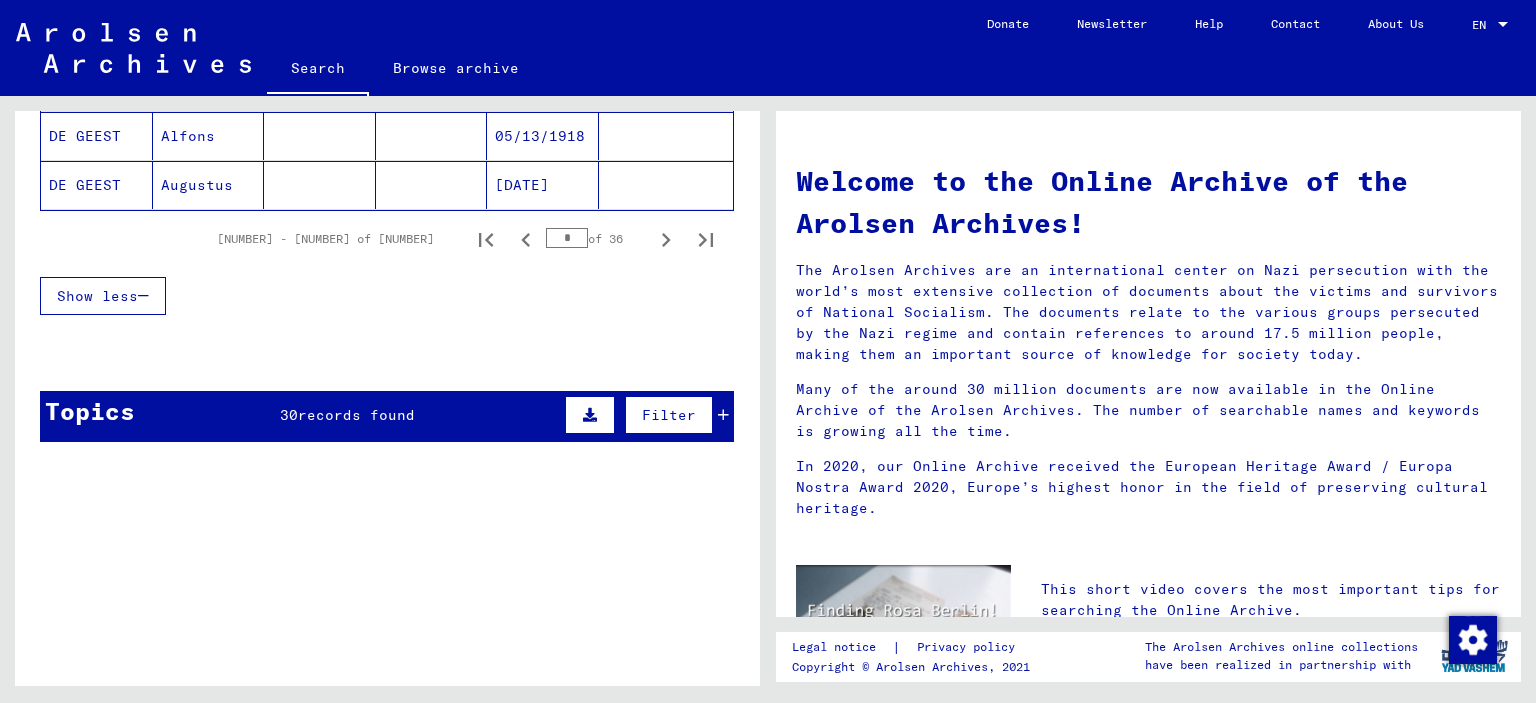 scroll, scrollTop: 1428, scrollLeft: 0, axis: vertical 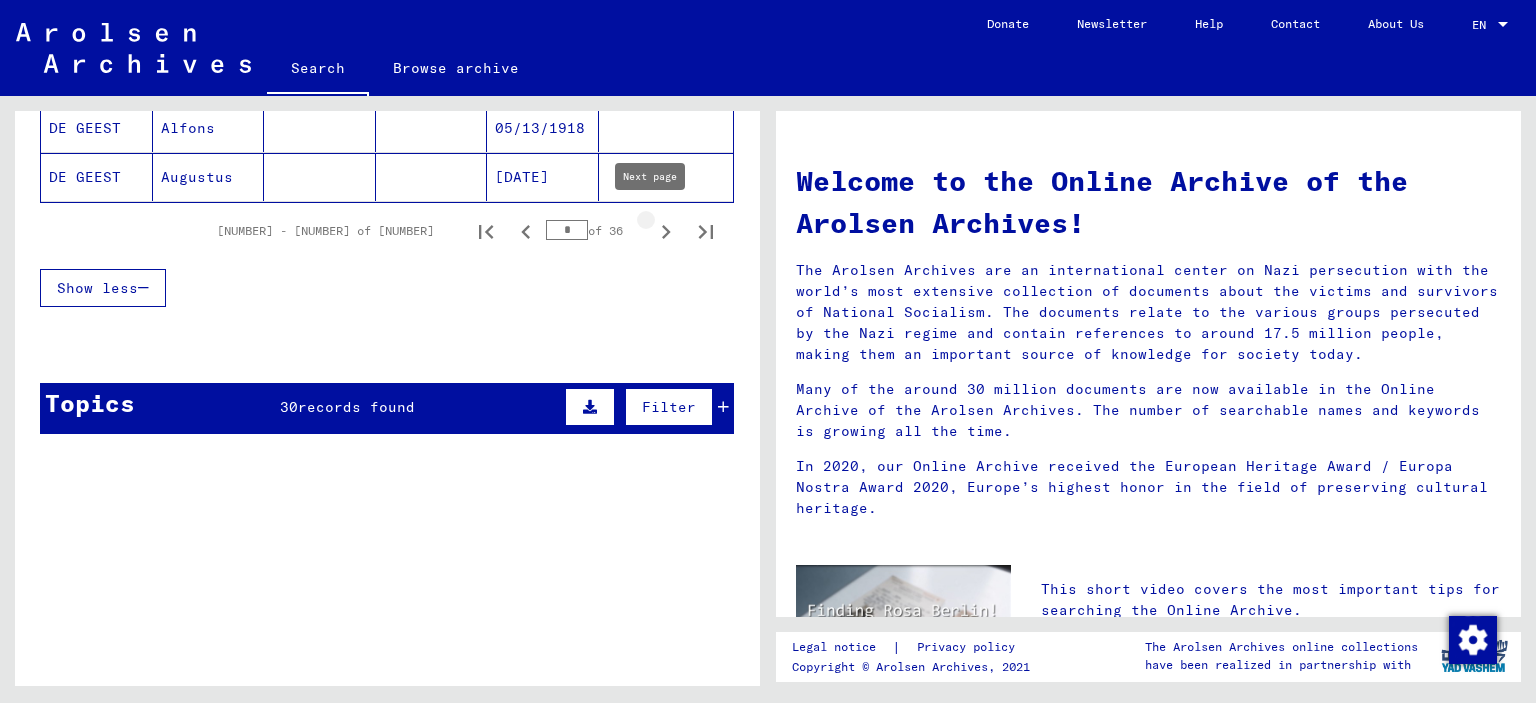 click 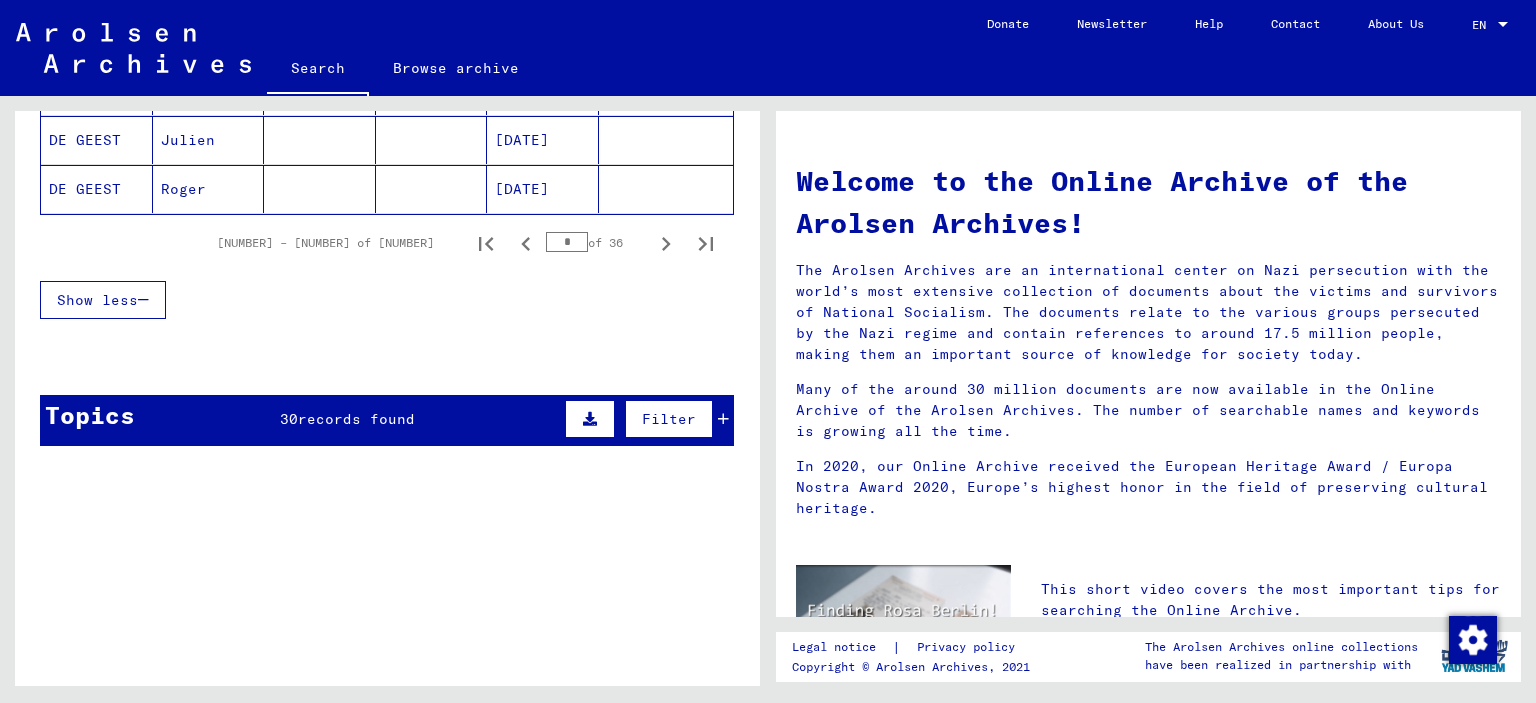 scroll, scrollTop: 1365, scrollLeft: 0, axis: vertical 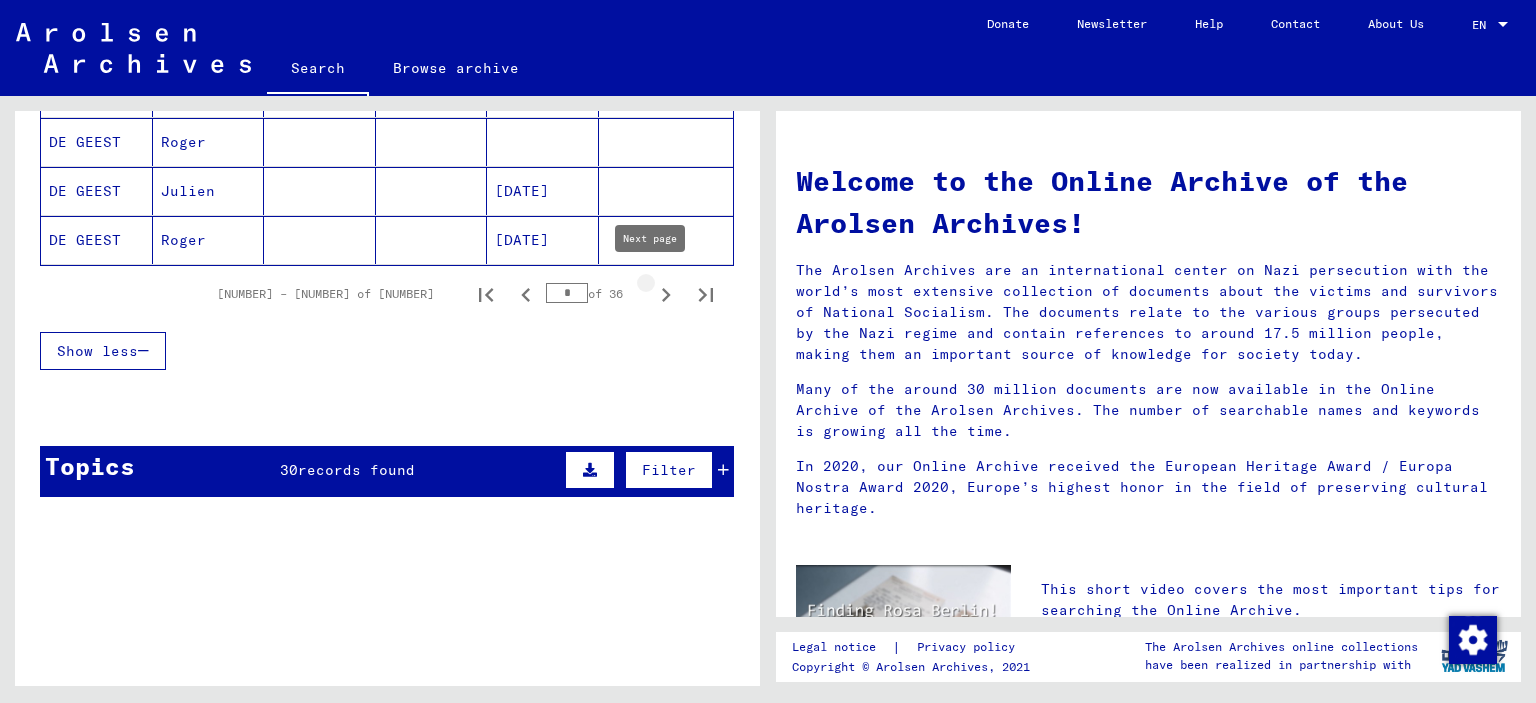 click 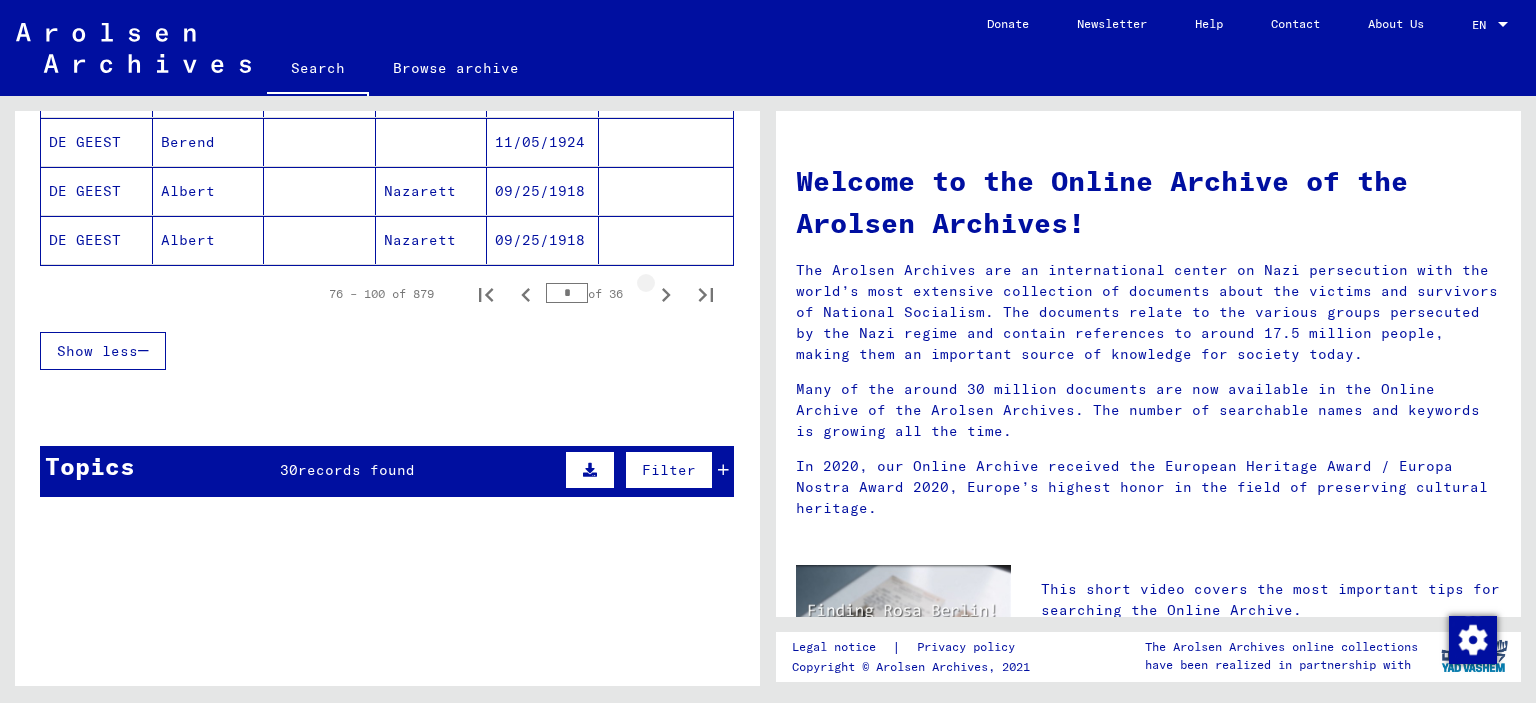 click 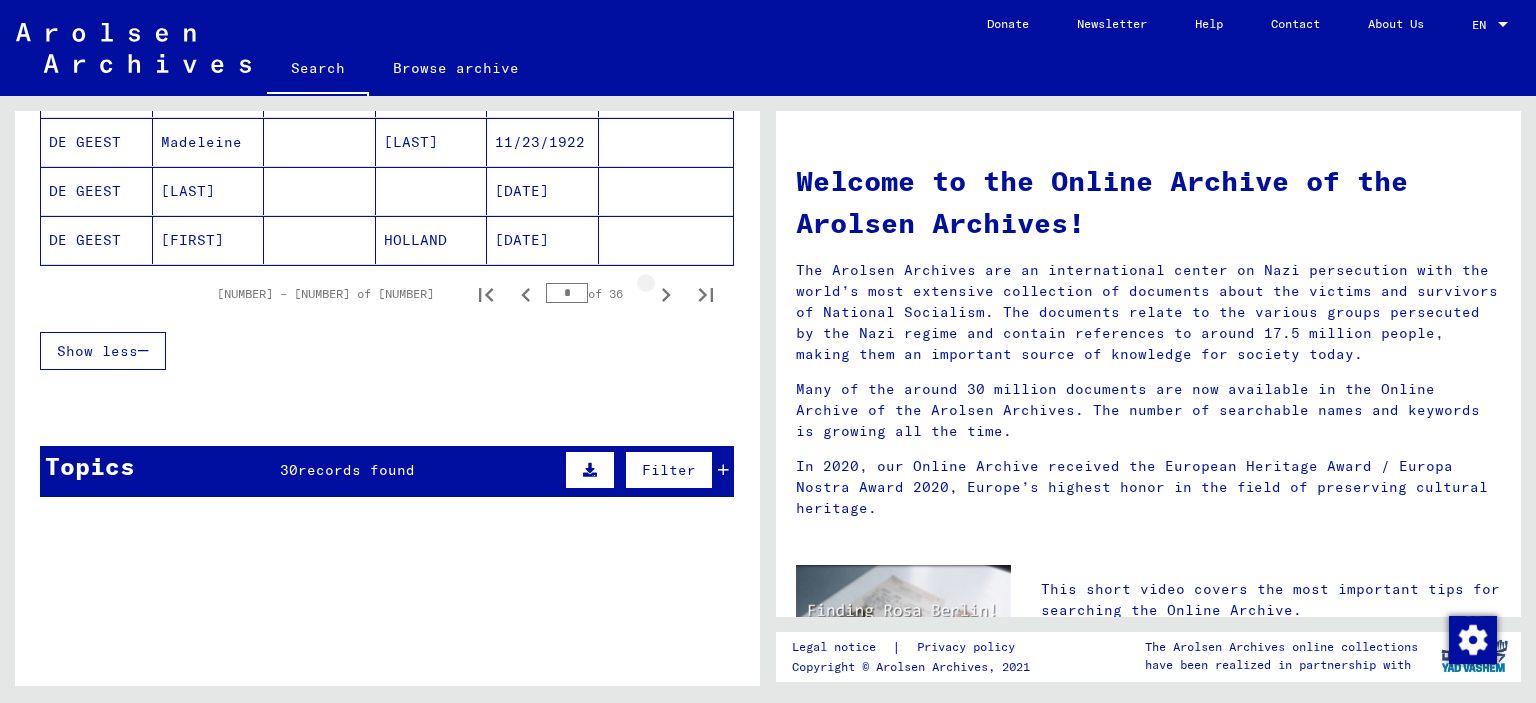 click 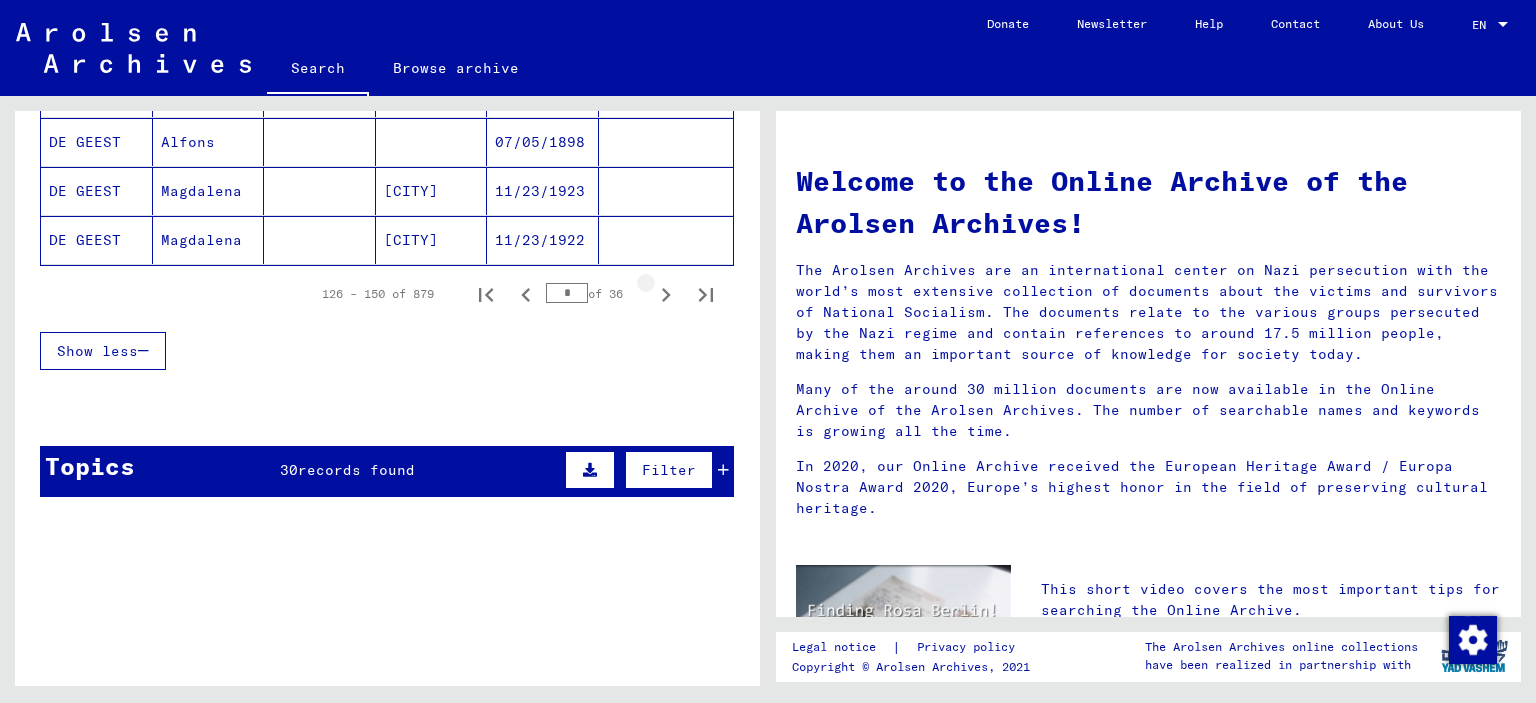 click 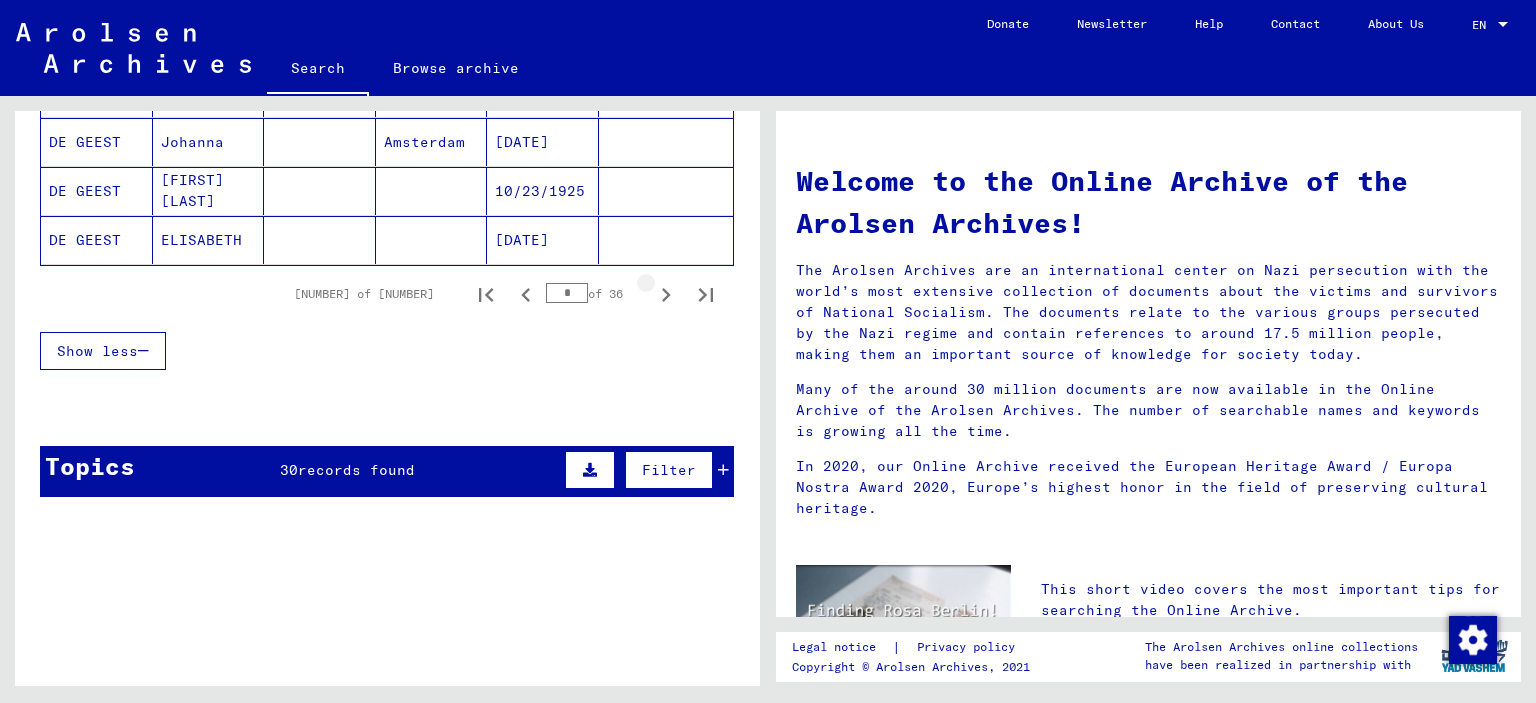 click 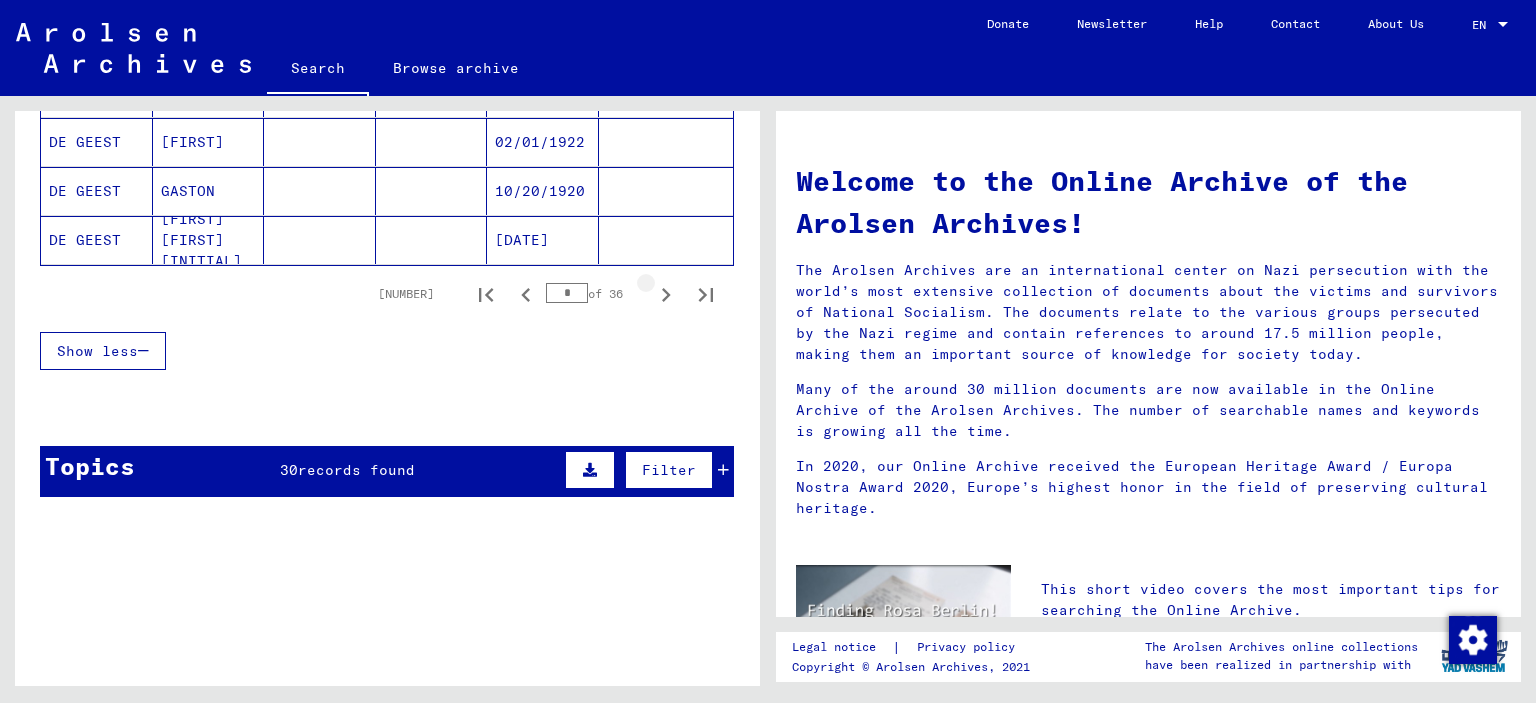 click 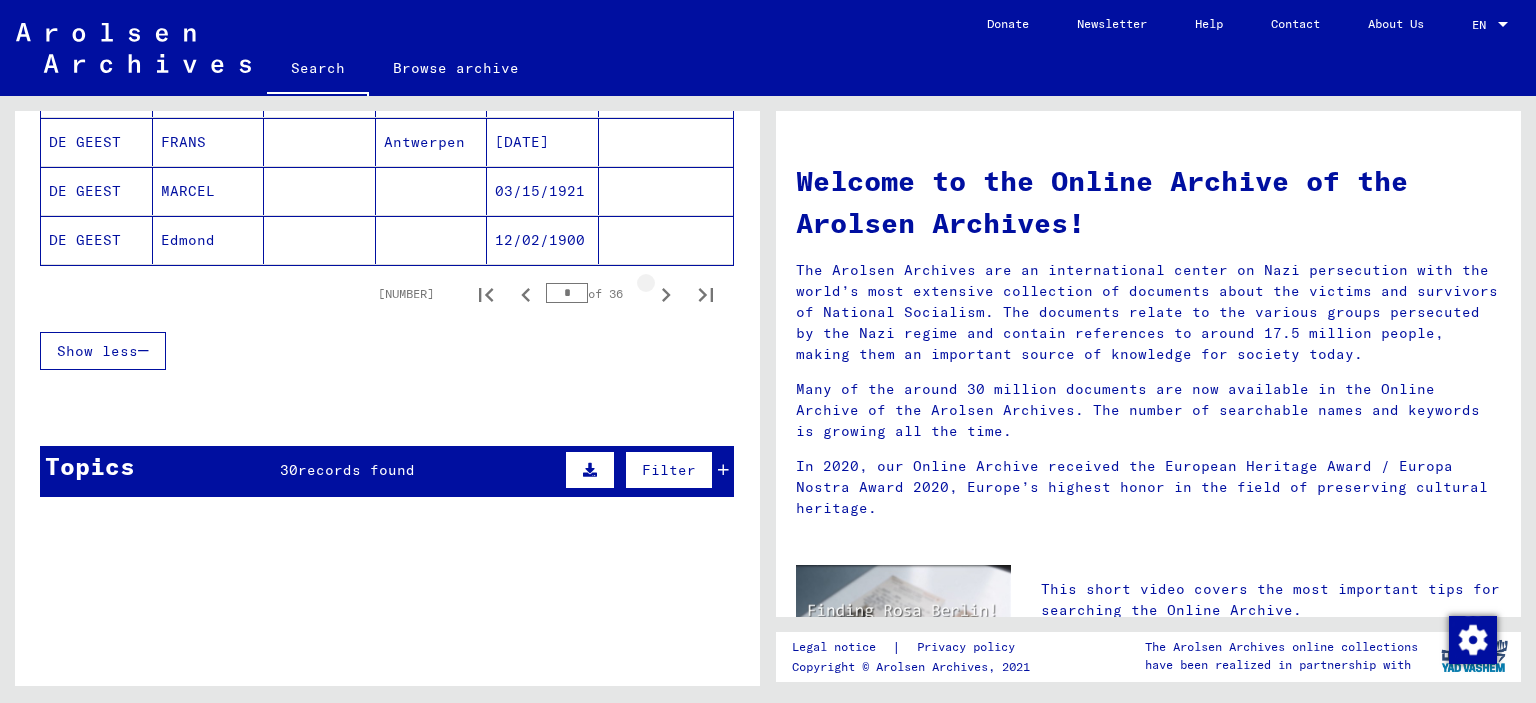 click 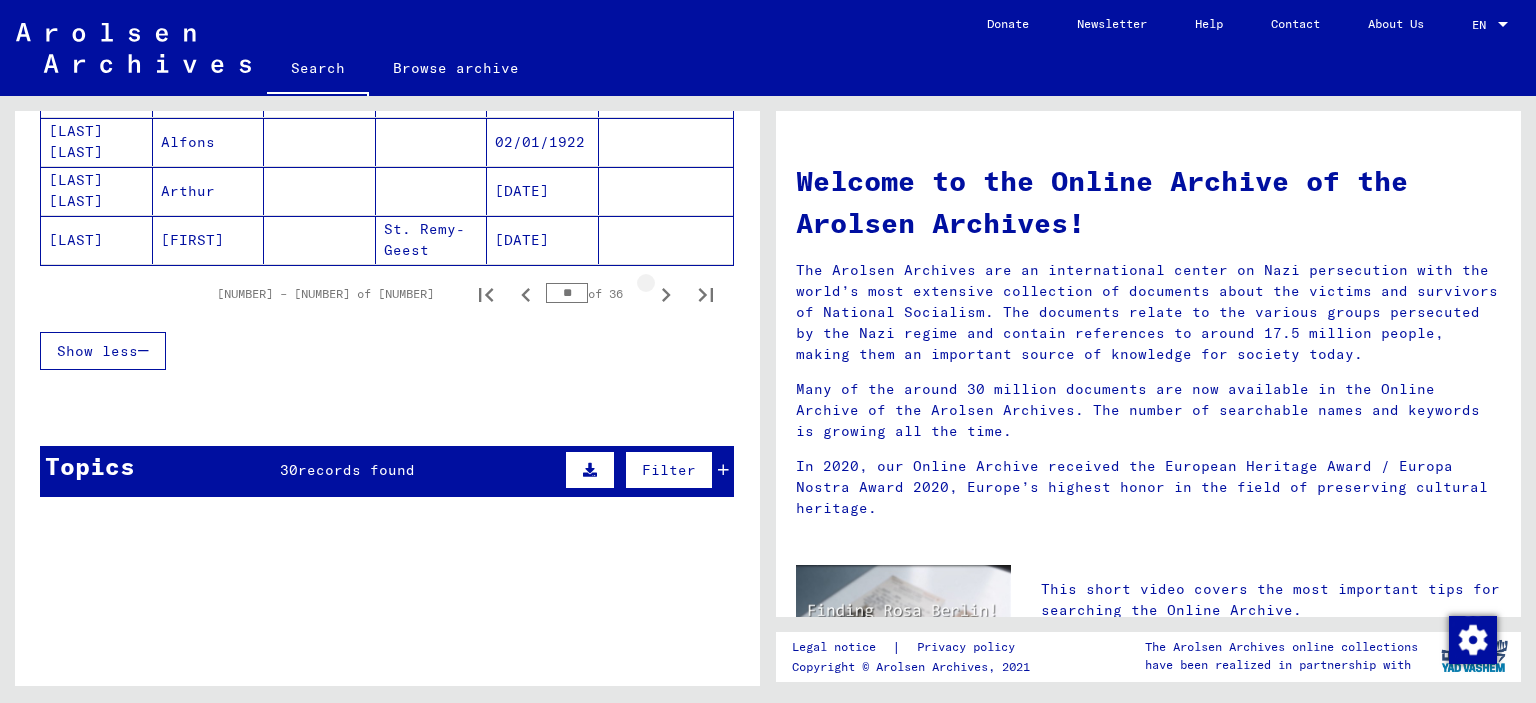 click 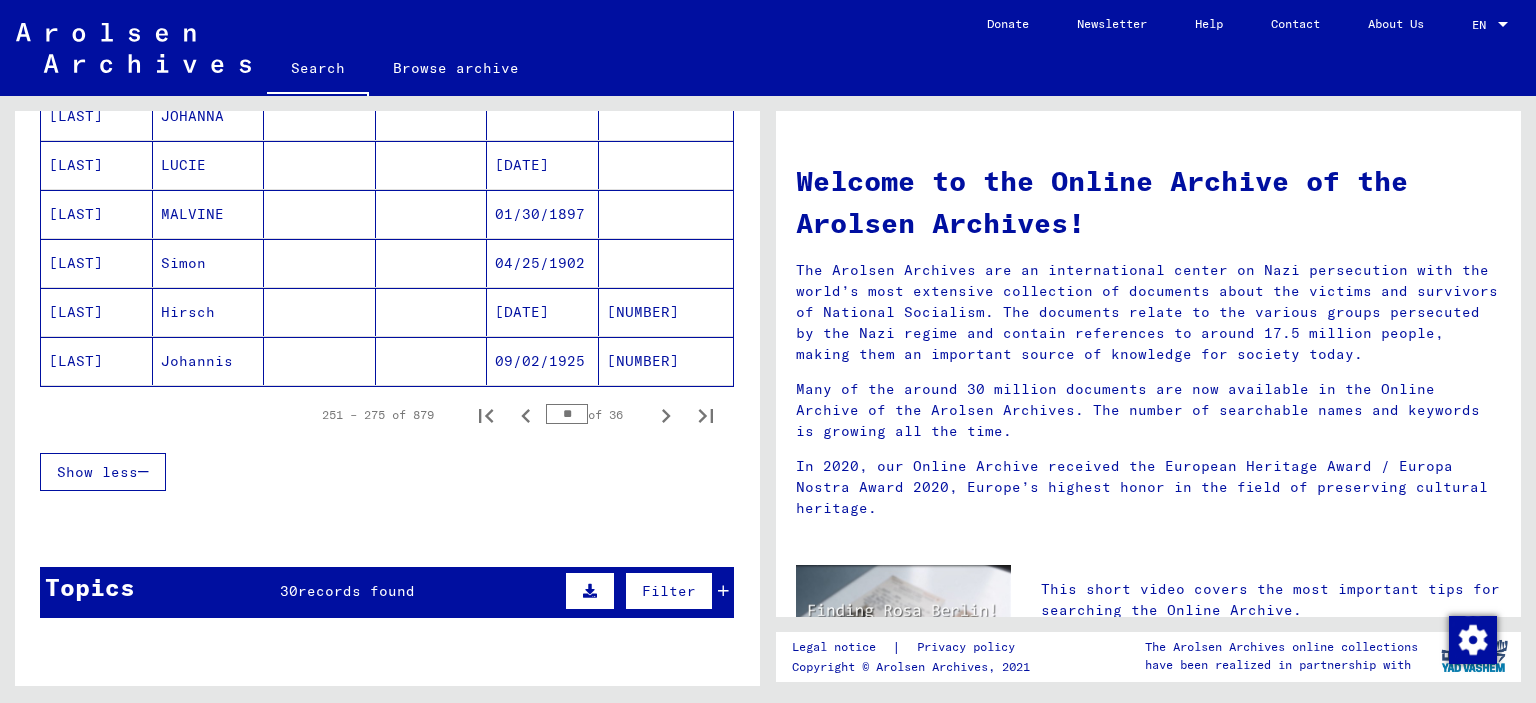 scroll, scrollTop: 1448, scrollLeft: 0, axis: vertical 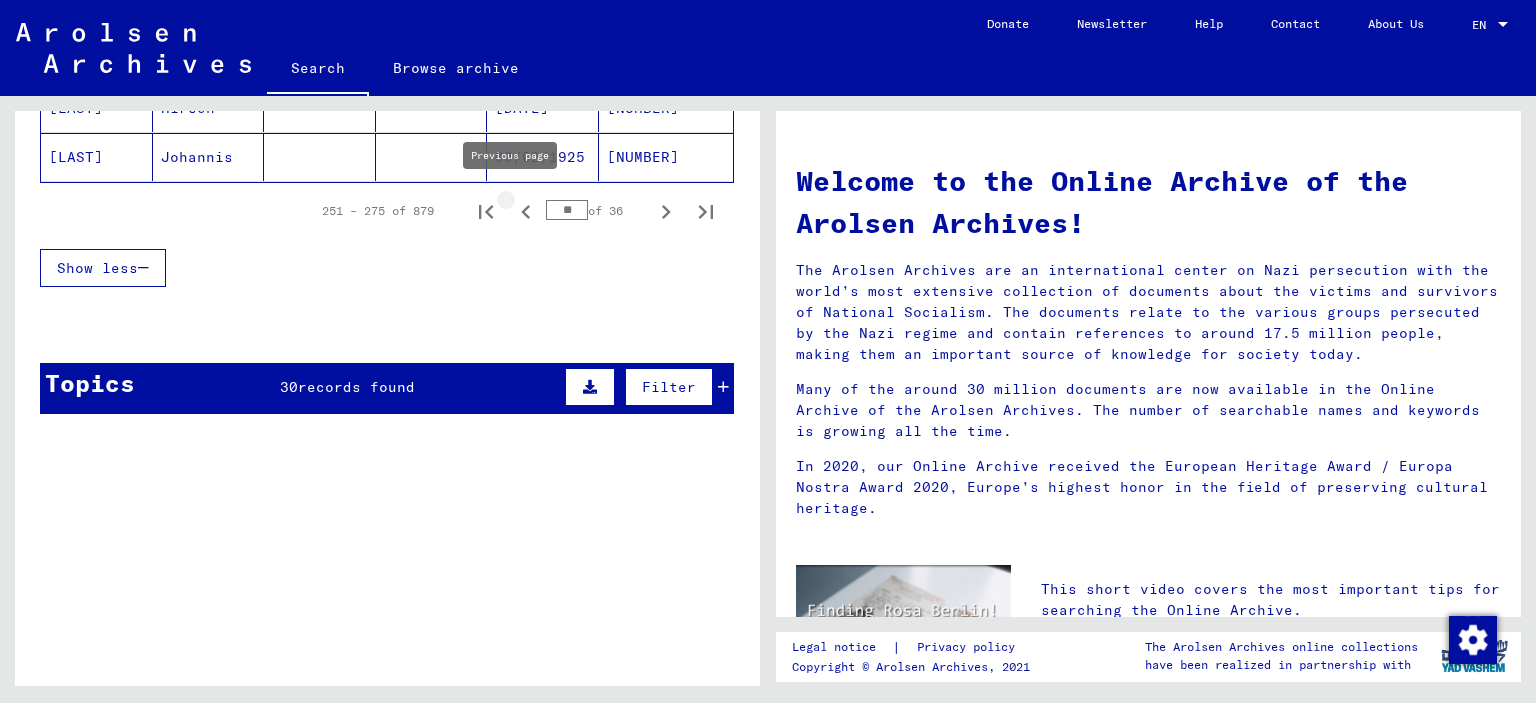 click 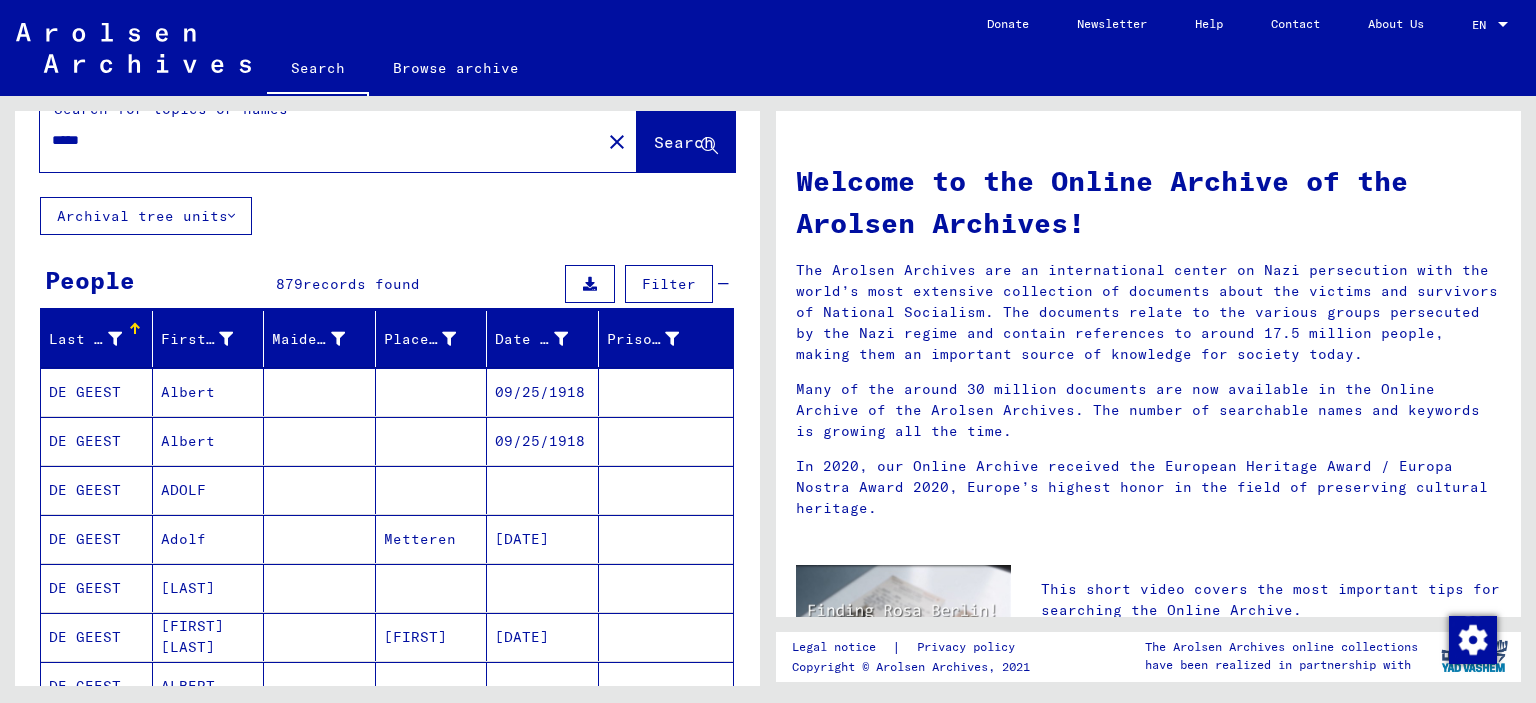 scroll, scrollTop: 35, scrollLeft: 0, axis: vertical 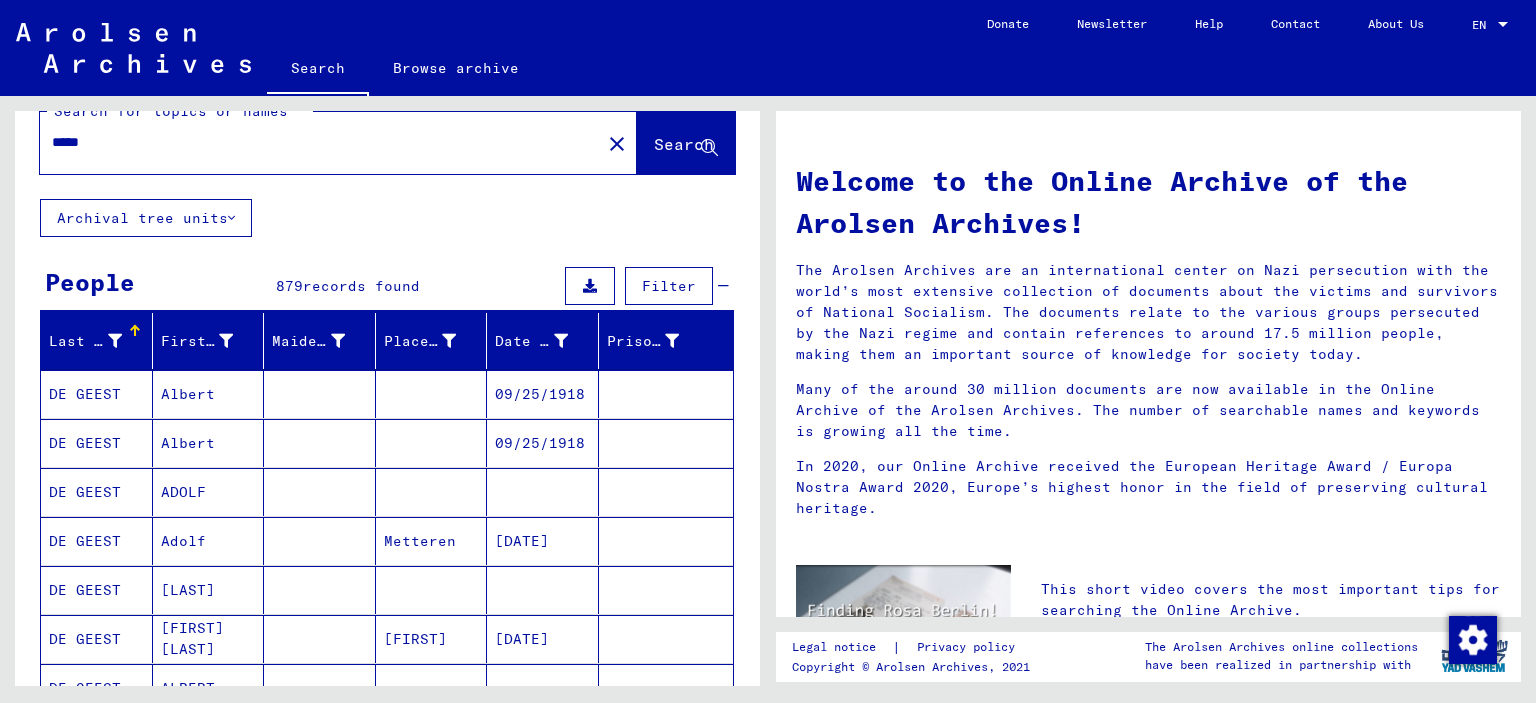 drag, startPoint x: 104, startPoint y: 143, endPoint x: 0, endPoint y: 143, distance: 104 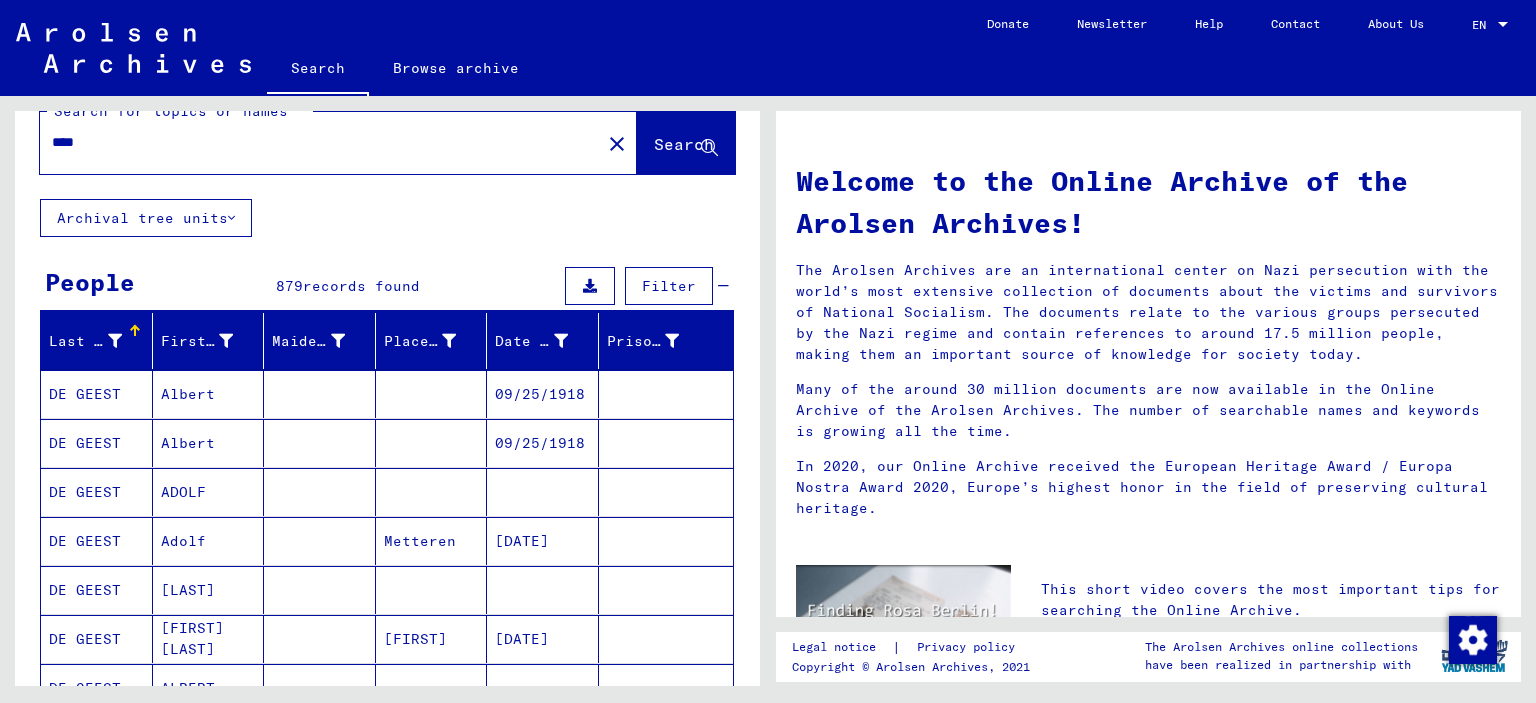 type on "****" 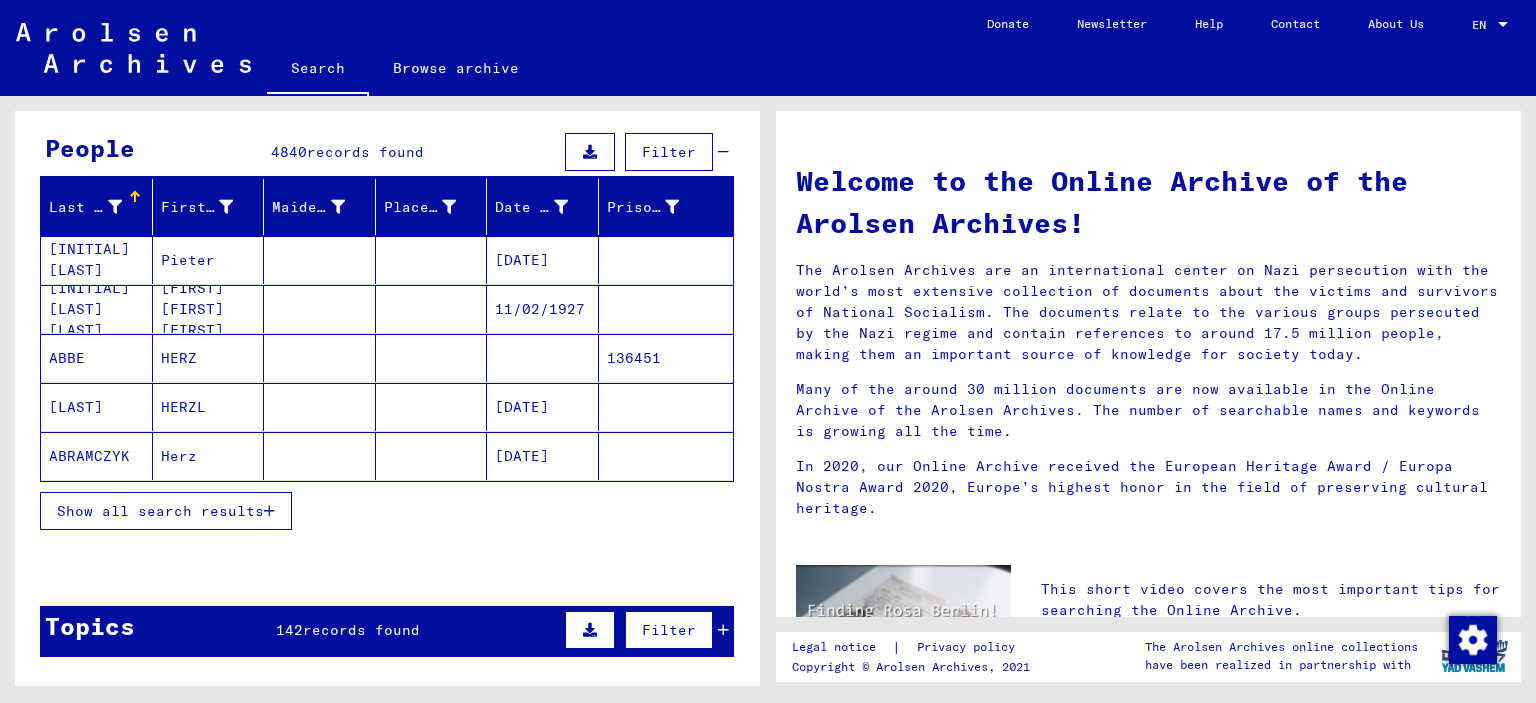 scroll, scrollTop: 200, scrollLeft: 0, axis: vertical 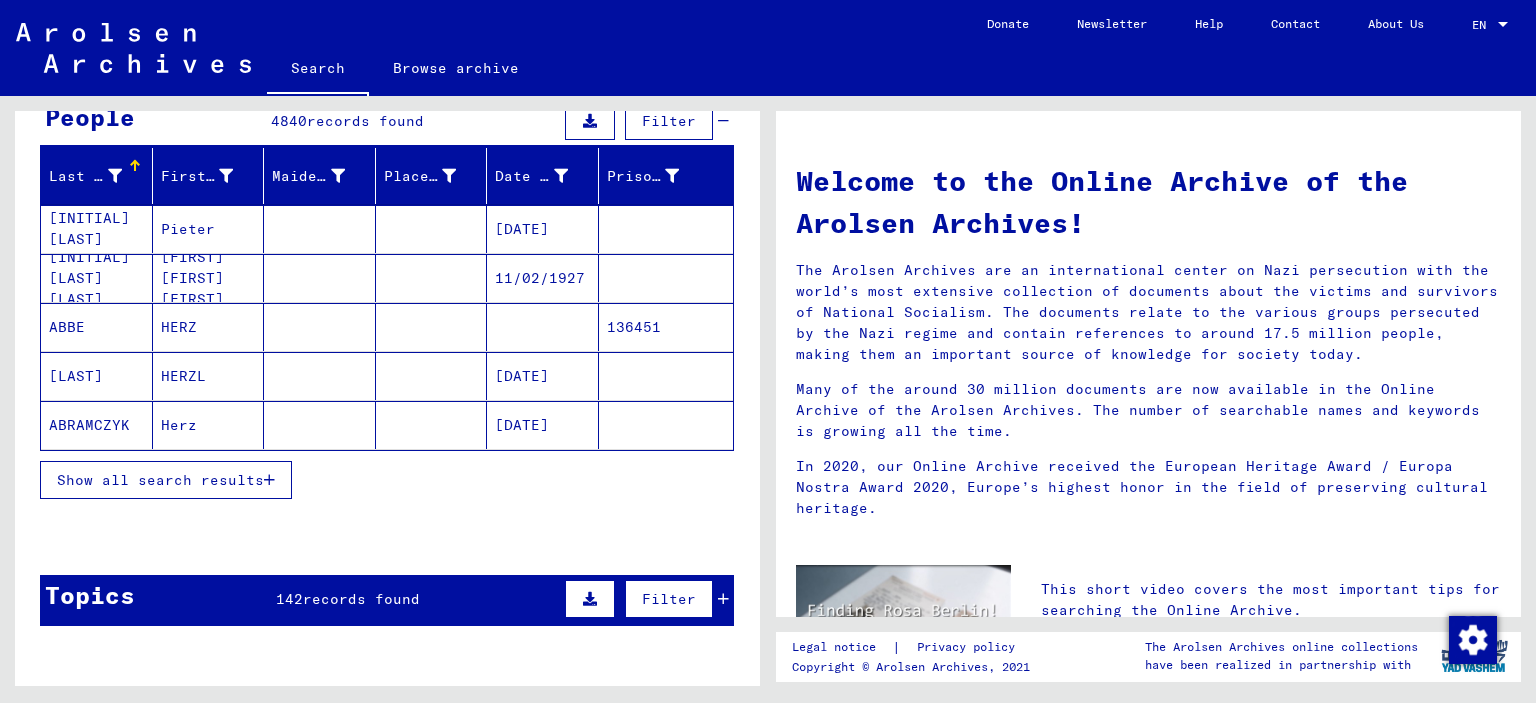 click on "Show all search results" at bounding box center [160, 480] 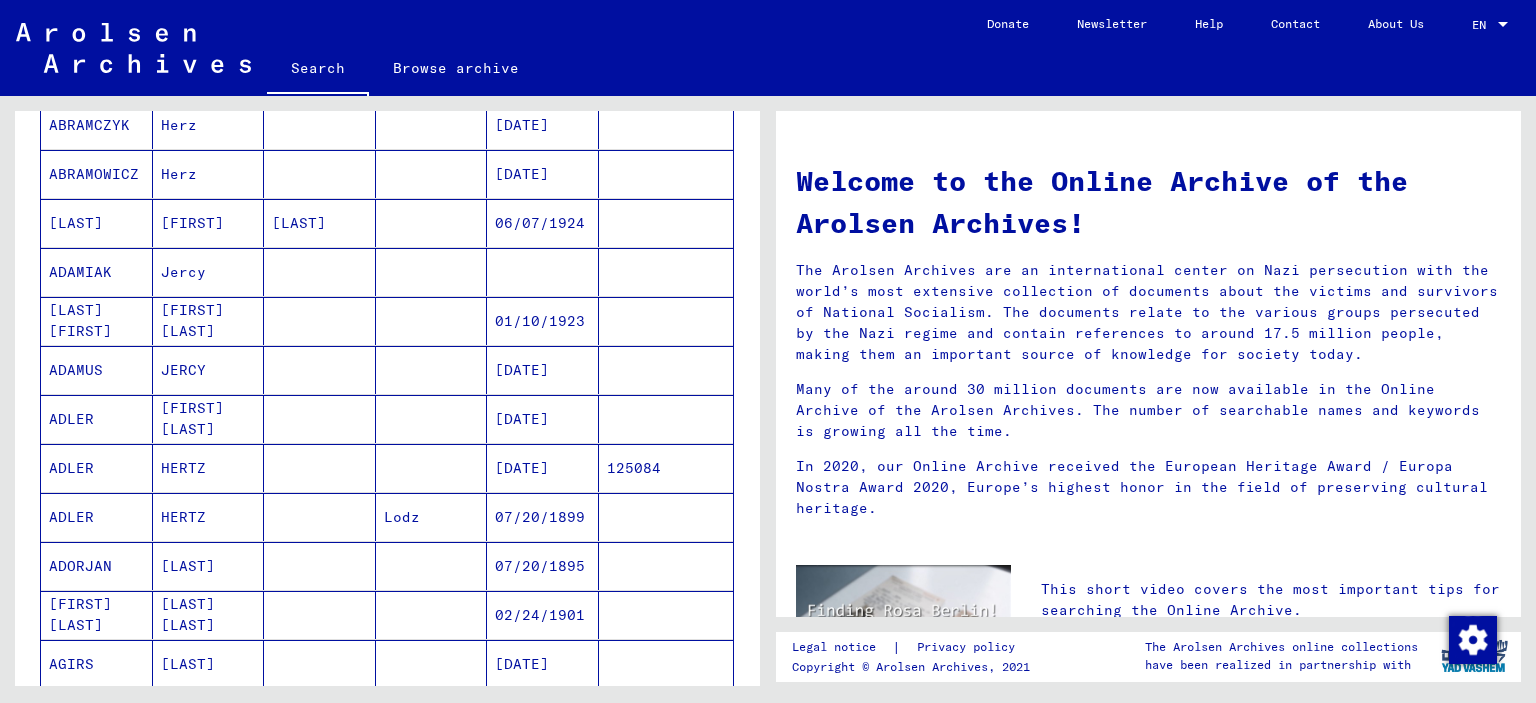 scroll, scrollTop: 0, scrollLeft: 0, axis: both 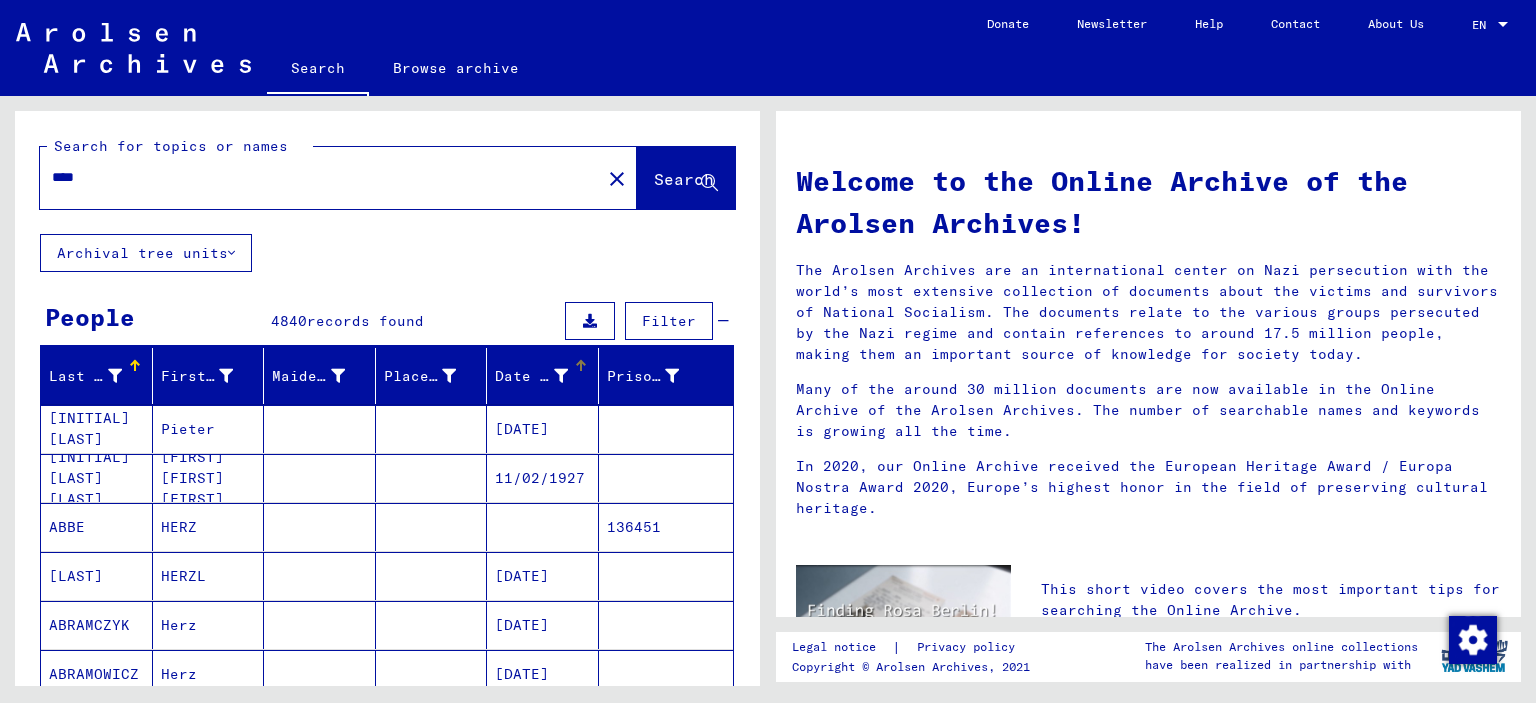 click at bounding box center (561, 376) 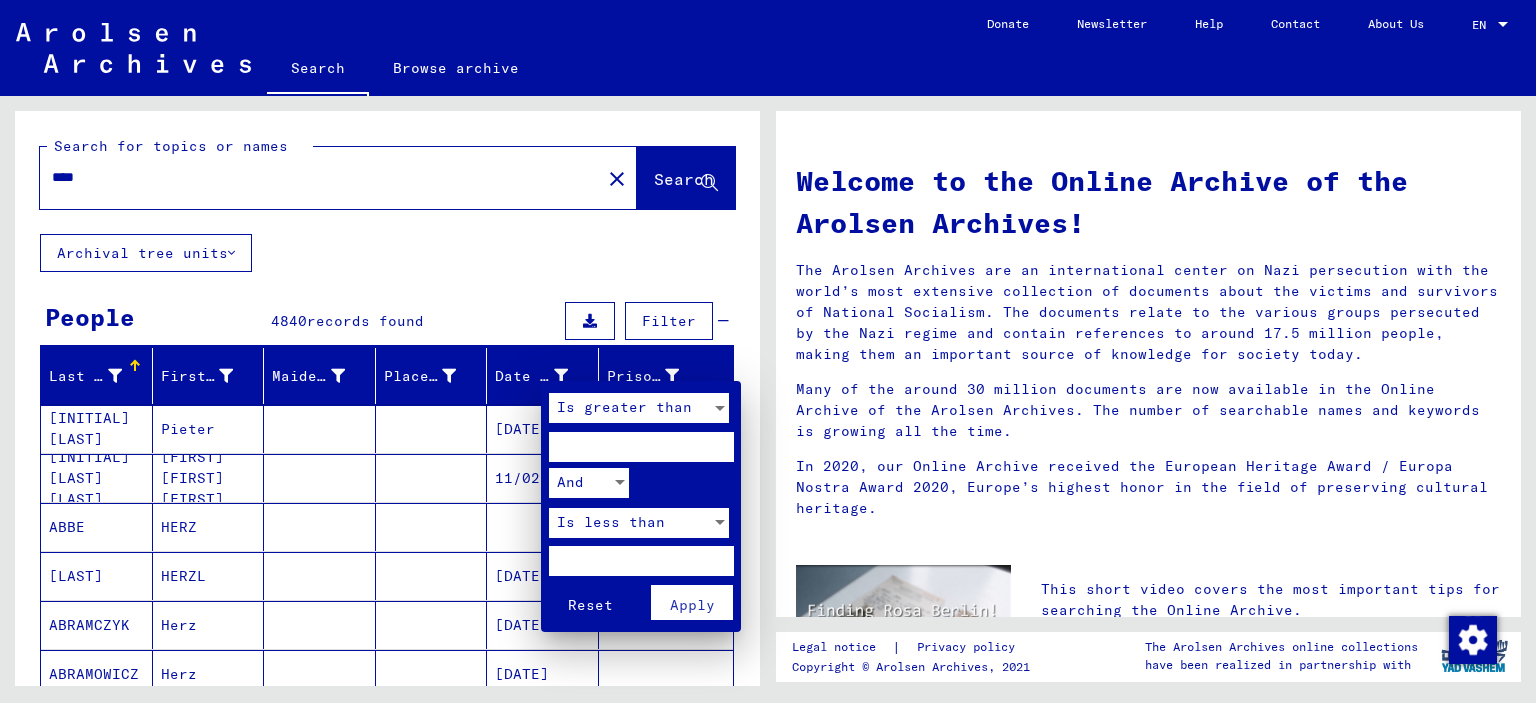 click at bounding box center (641, 447) 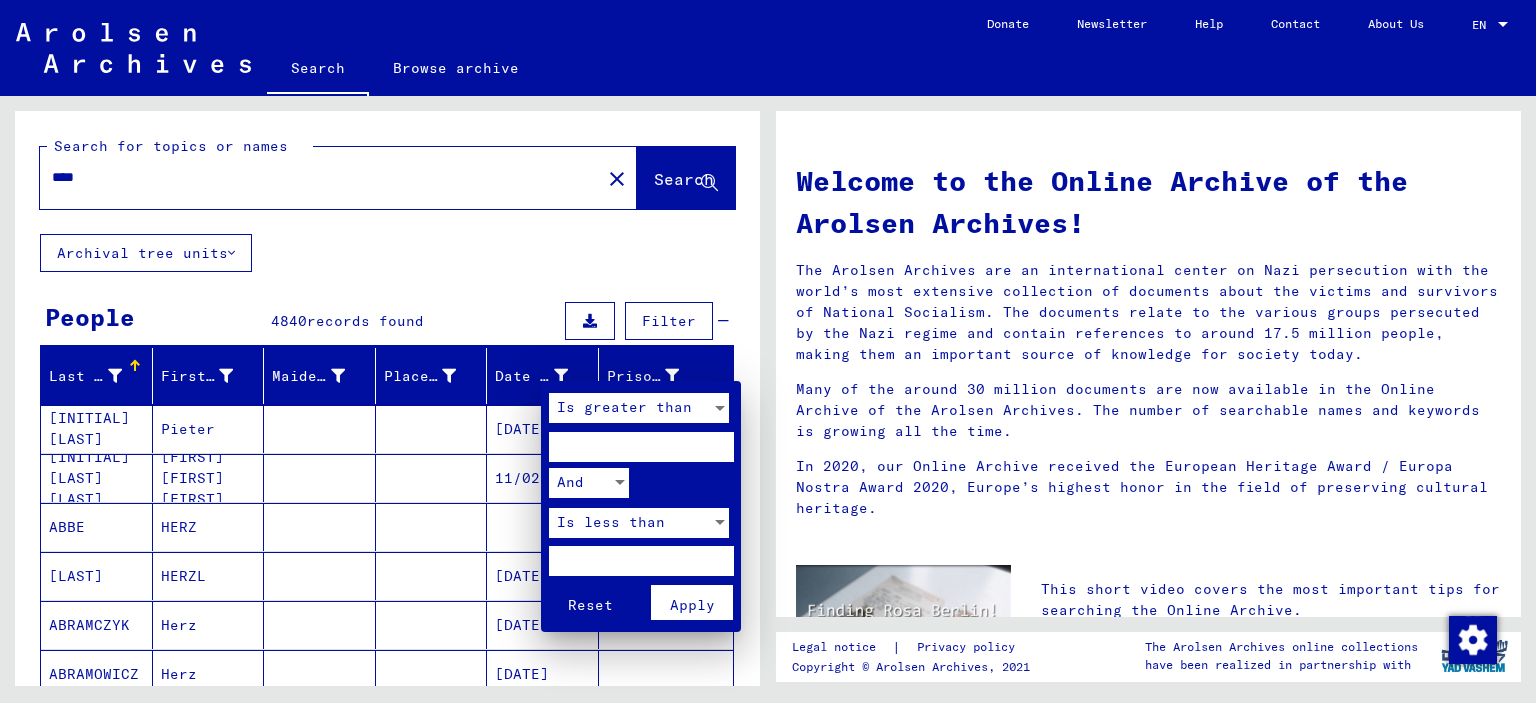 click on "****" at bounding box center (641, 447) 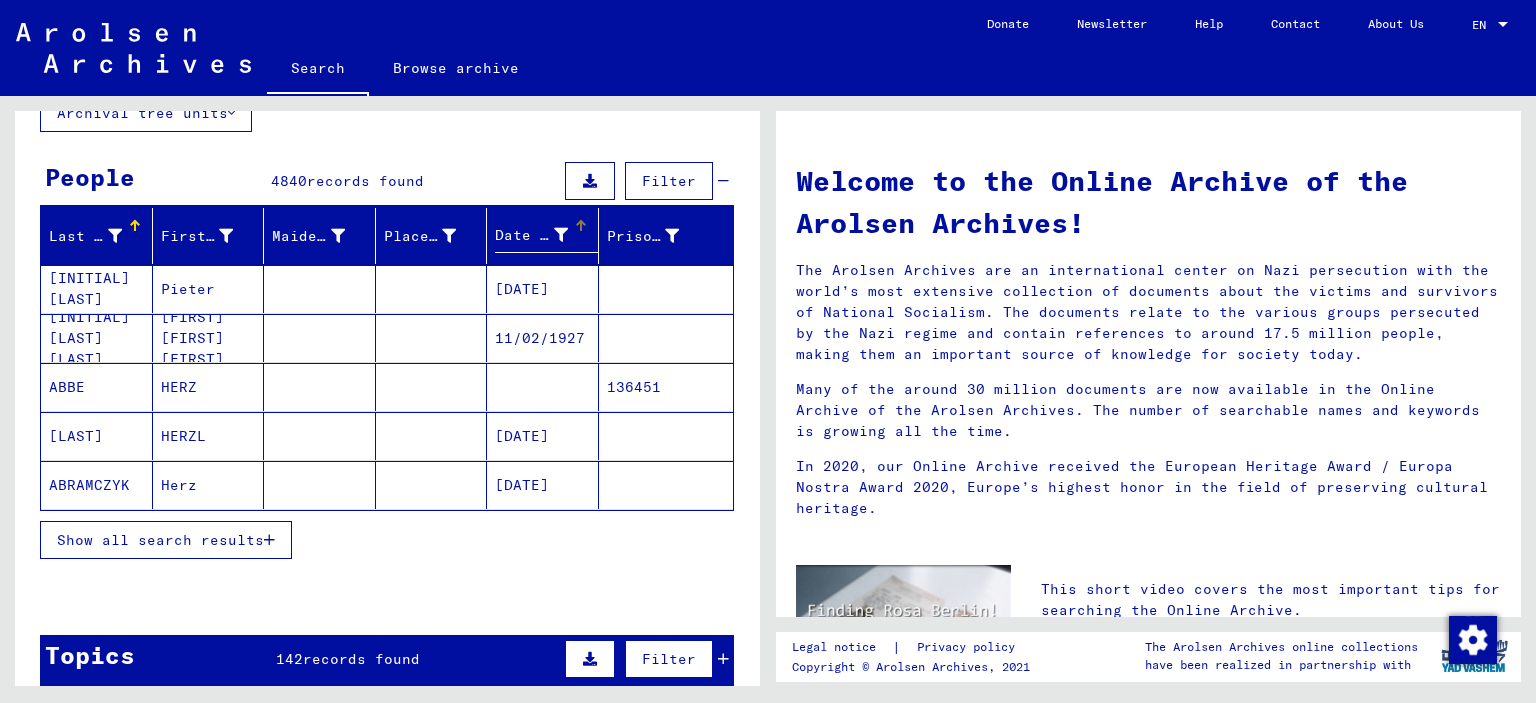 scroll, scrollTop: 152, scrollLeft: 0, axis: vertical 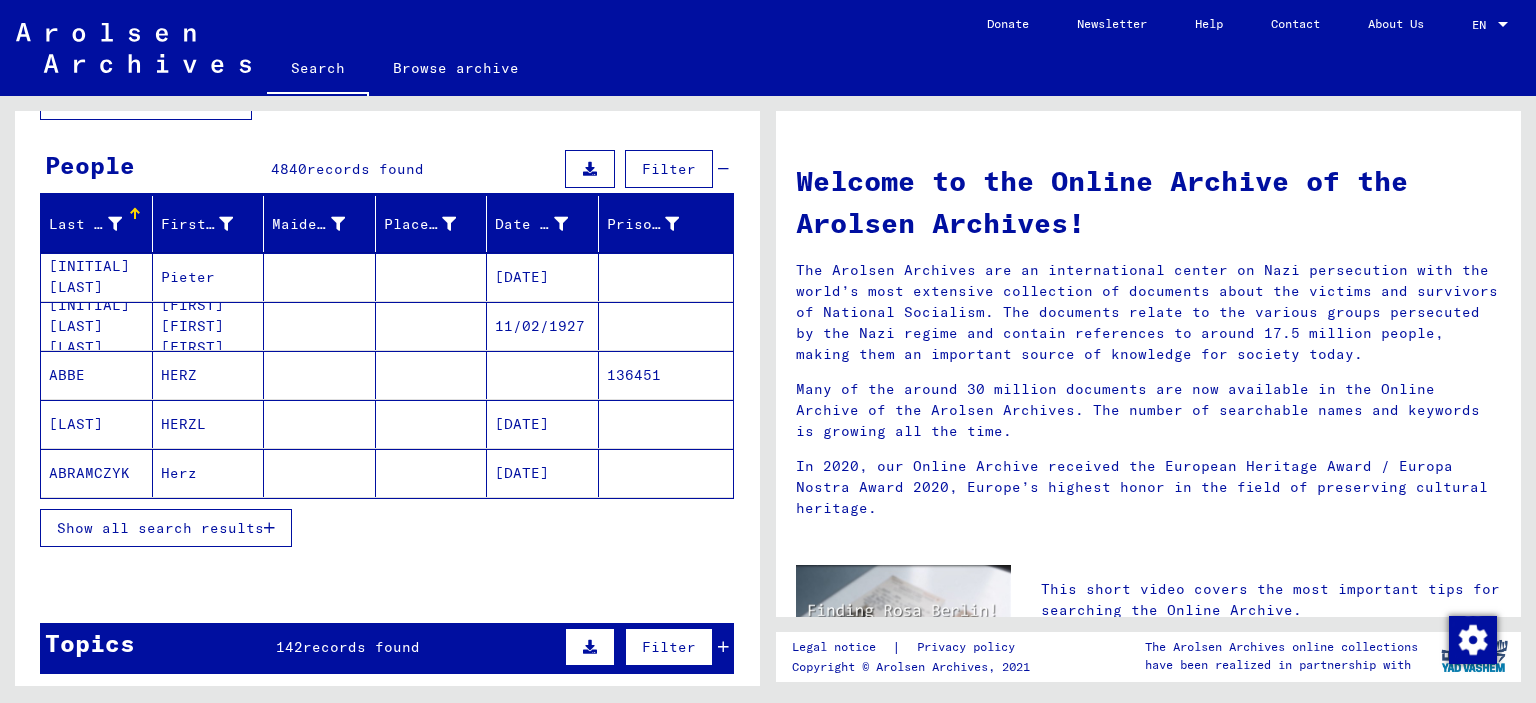 click on "Show all search results" at bounding box center [160, 528] 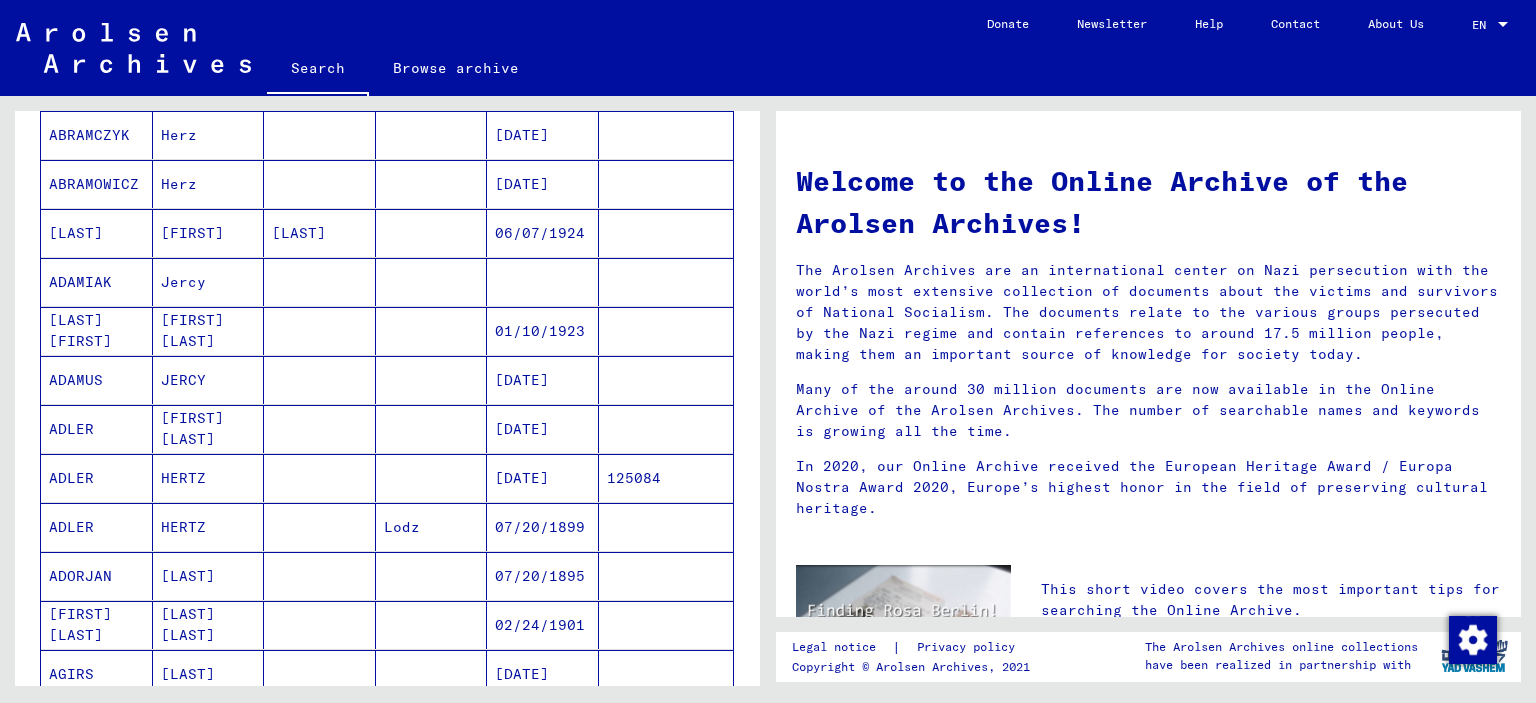 scroll, scrollTop: 0, scrollLeft: 0, axis: both 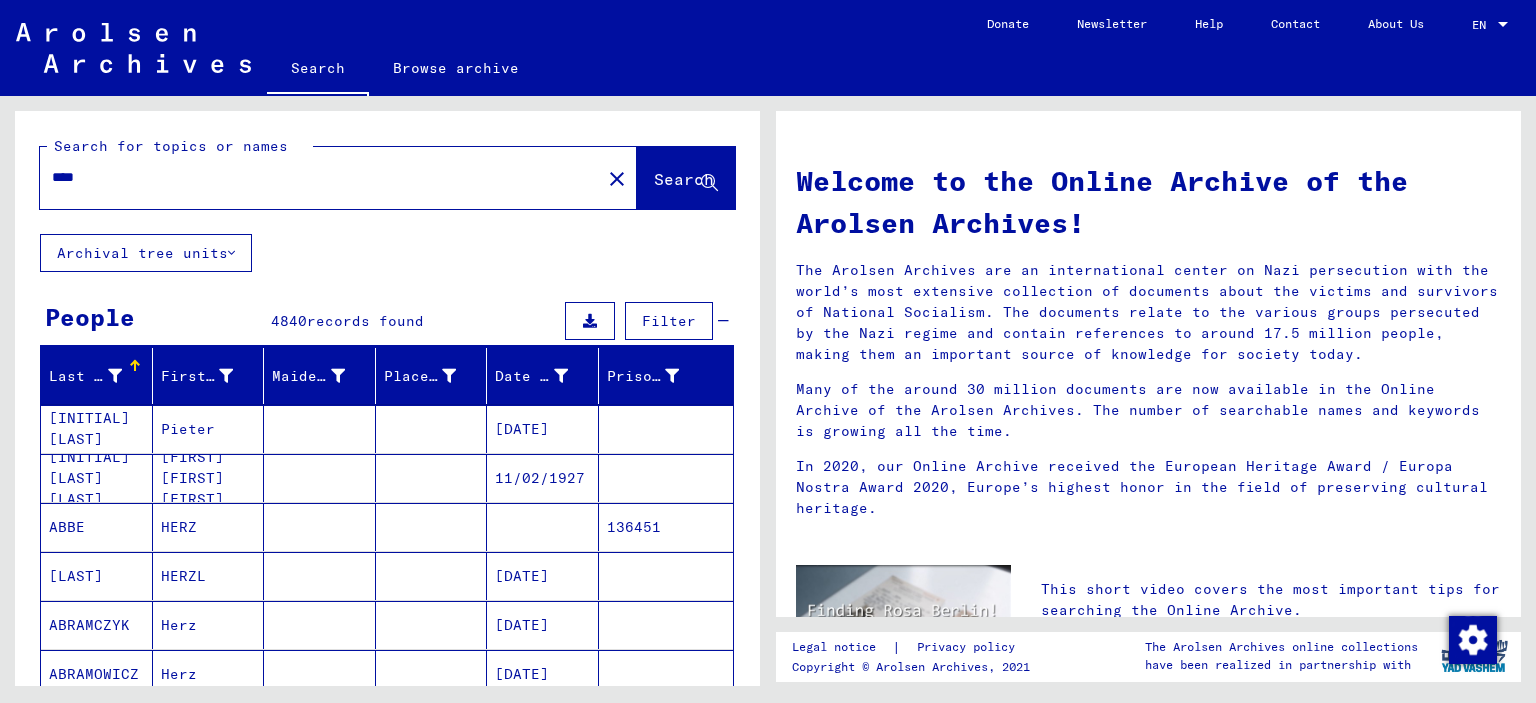 click on "Filter" at bounding box center [644, 321] 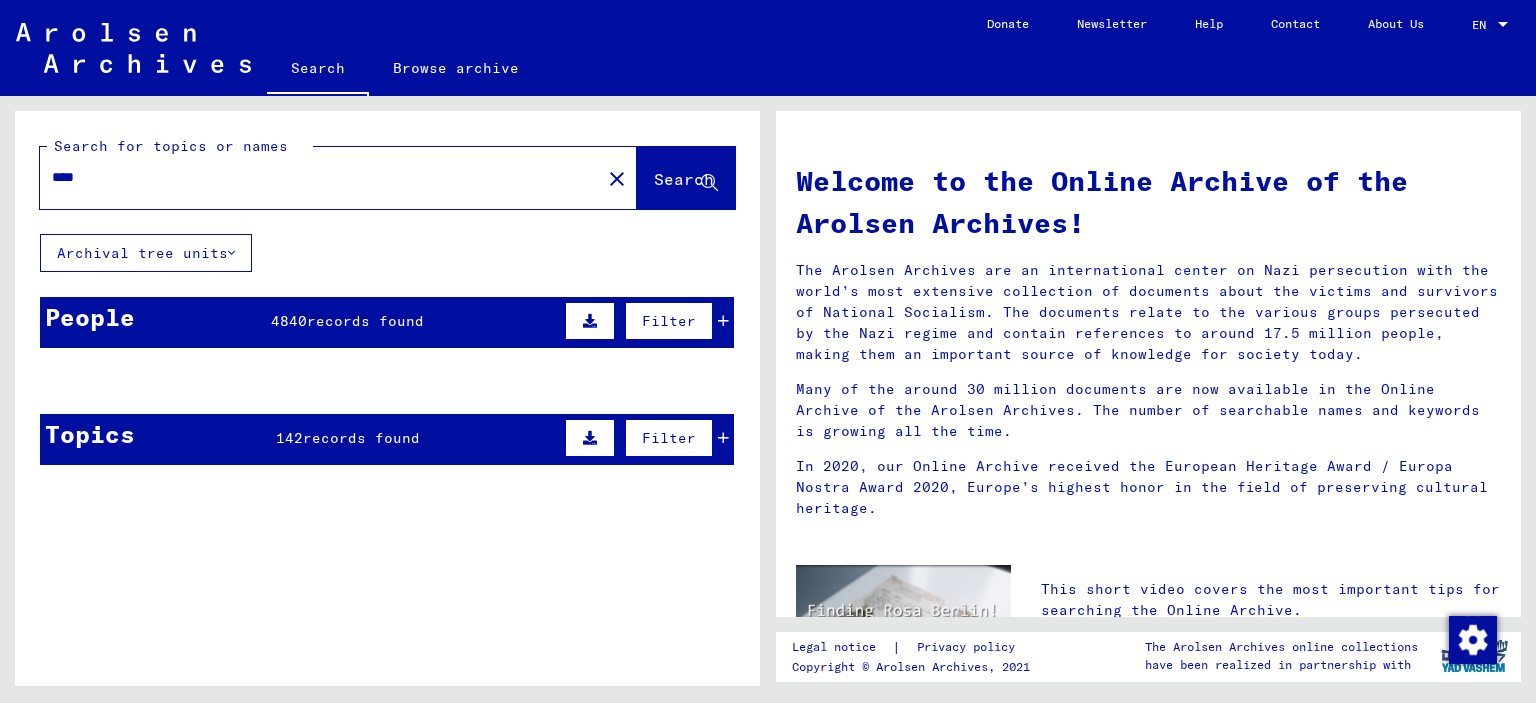 click at bounding box center [723, 321] 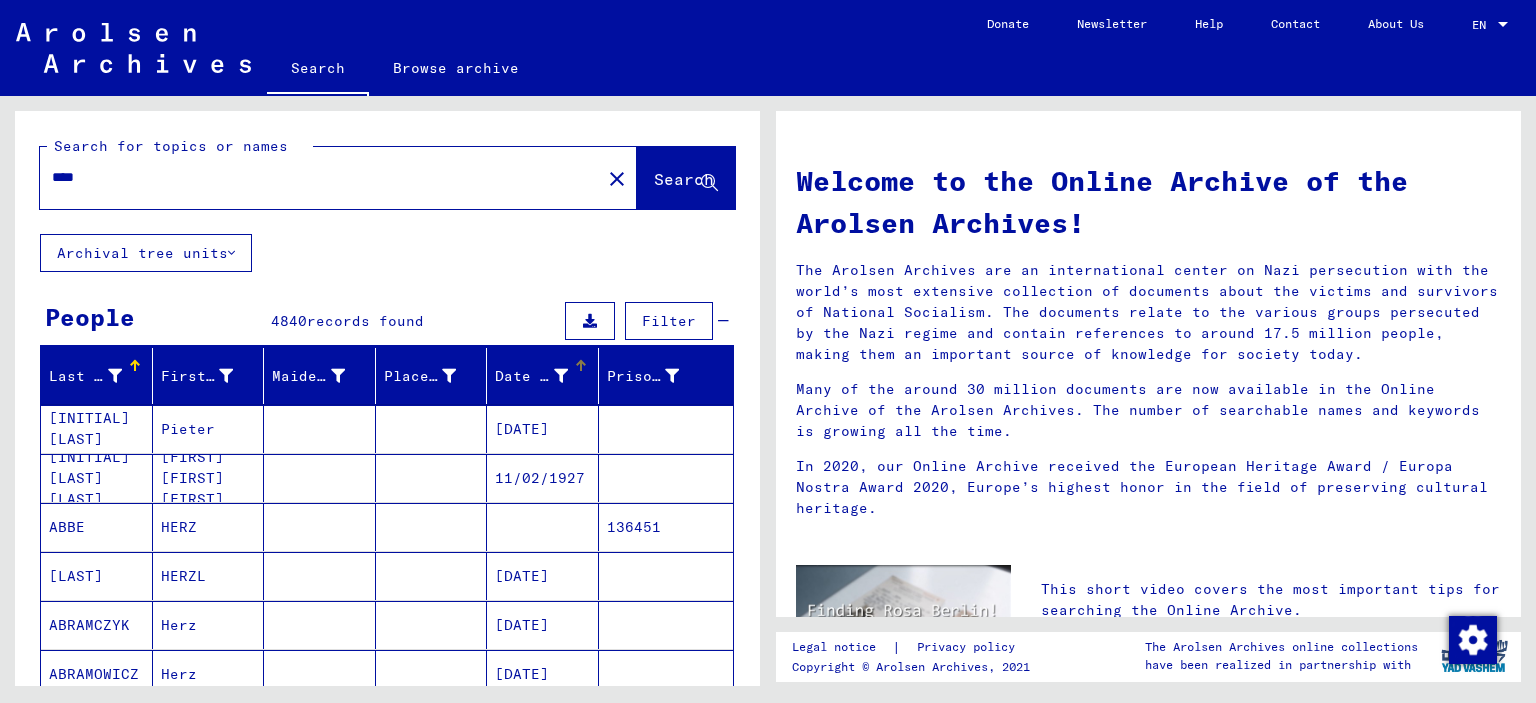 click on "Date of Birth" at bounding box center [531, 376] 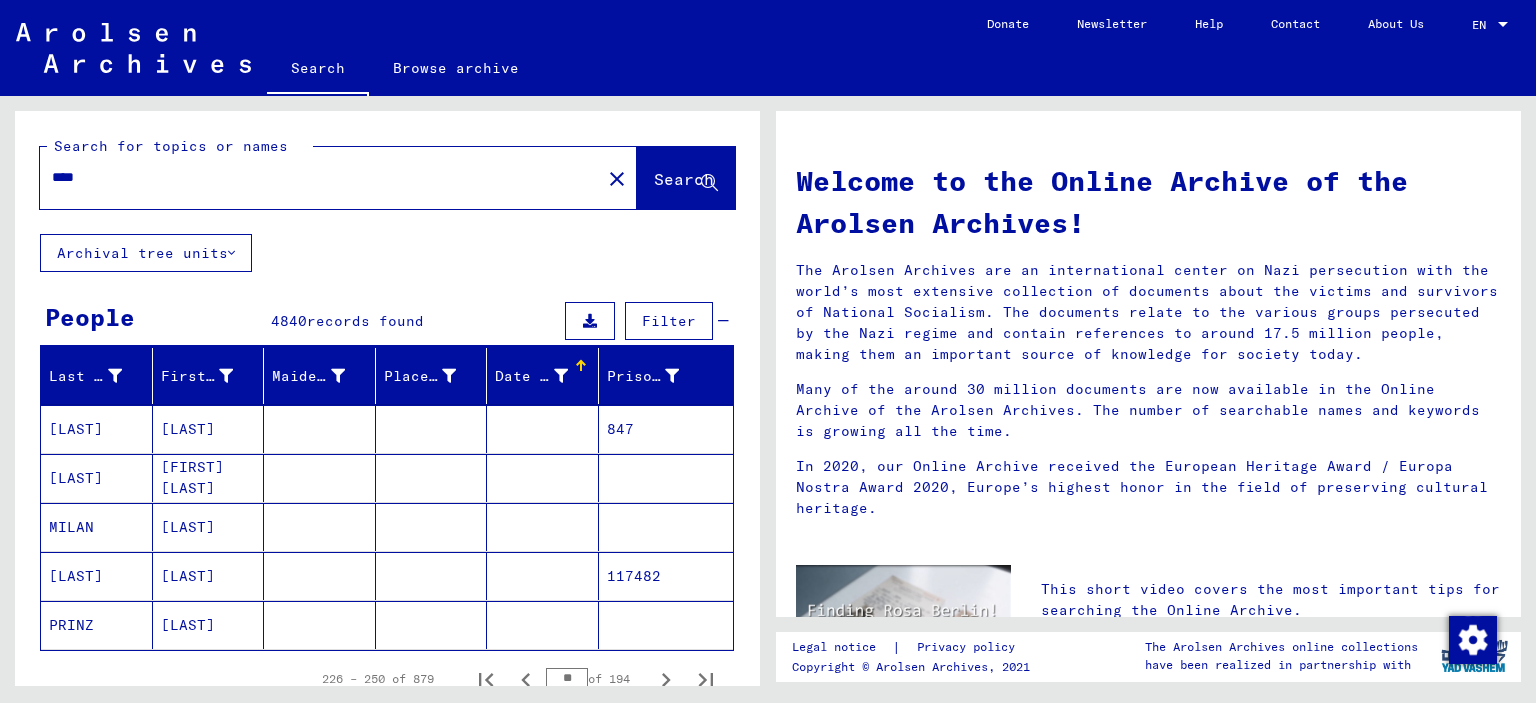click on "Date of Birth" at bounding box center (531, 376) 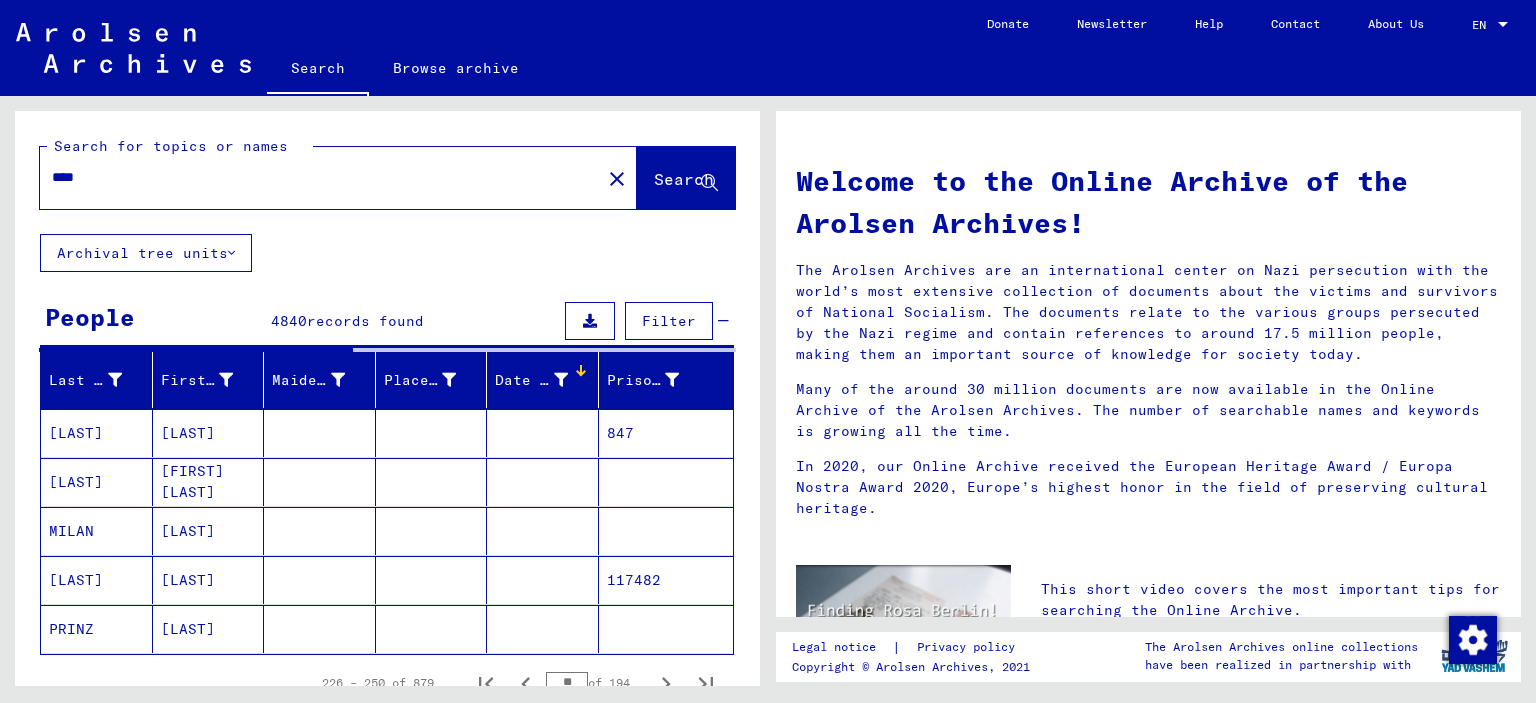 click 